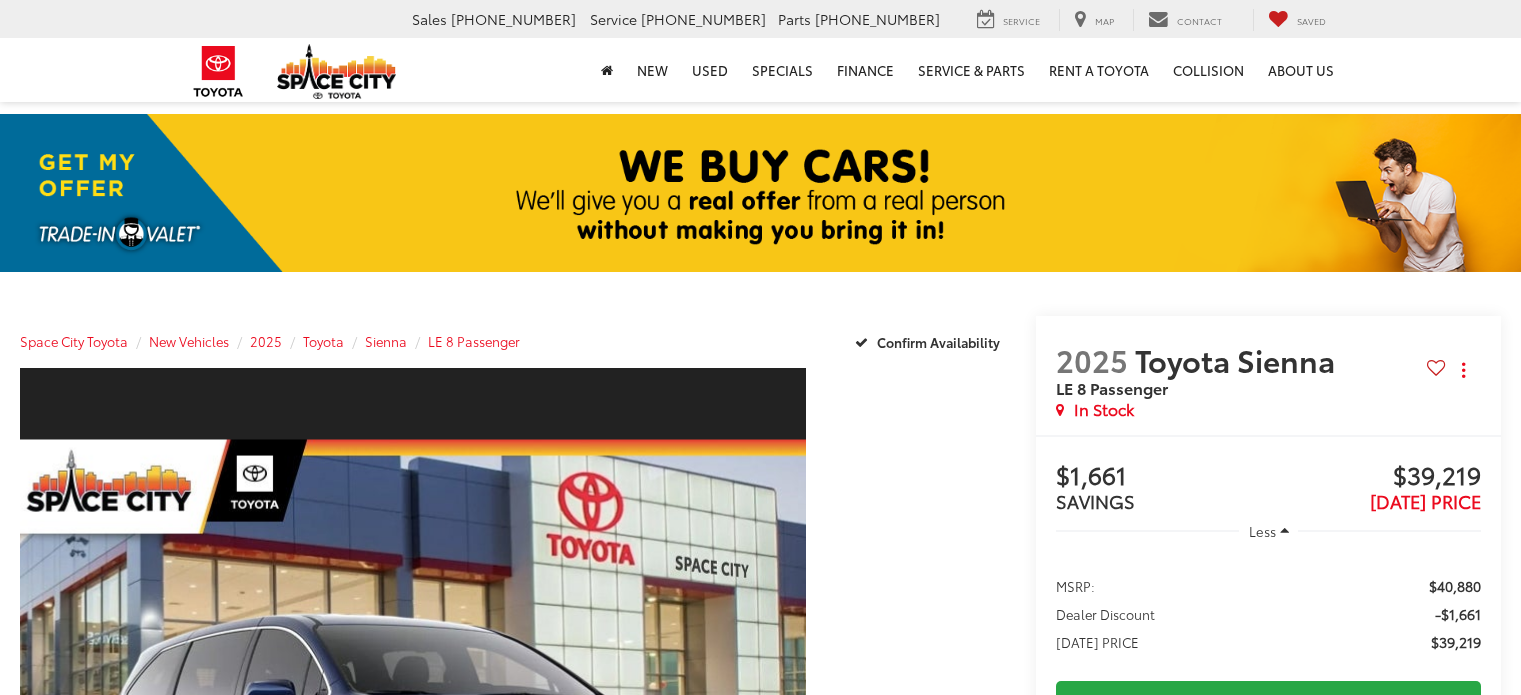 scroll, scrollTop: 0, scrollLeft: 0, axis: both 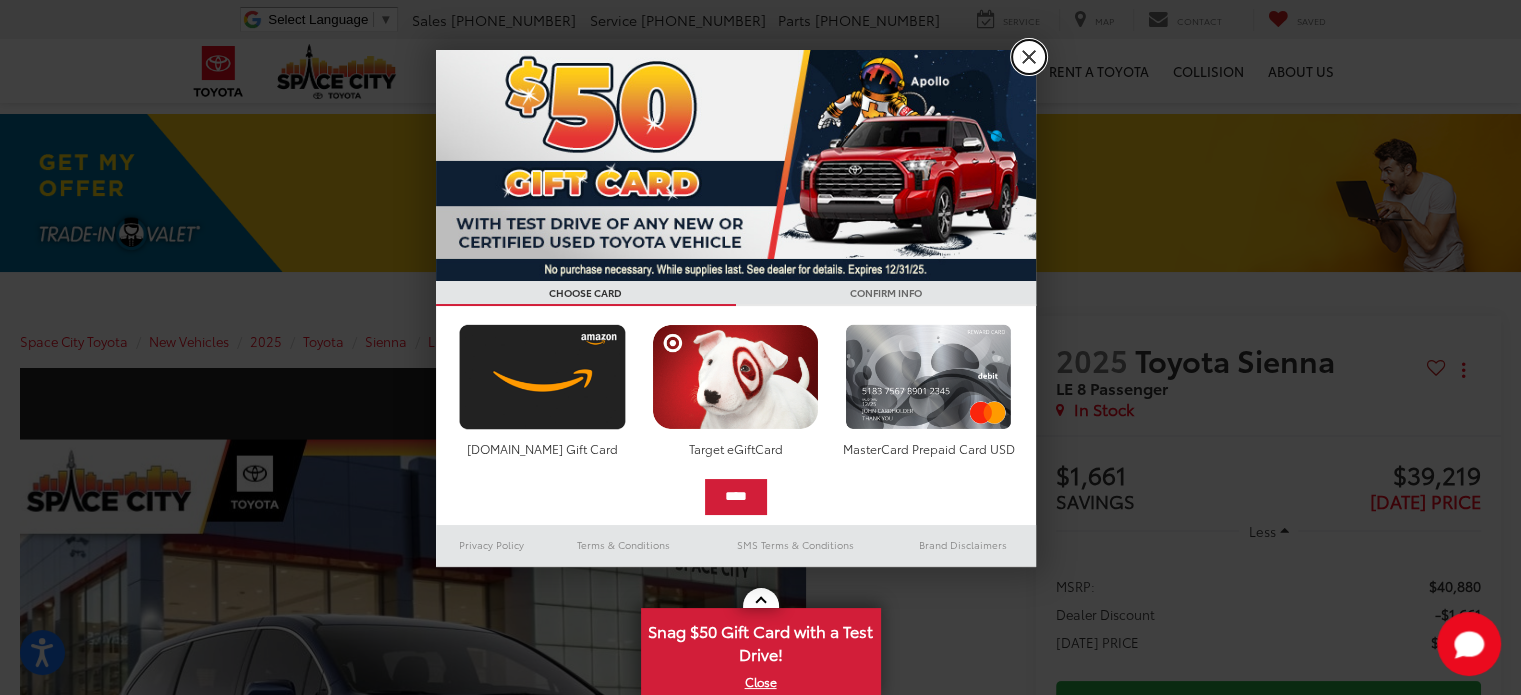 click on "X" at bounding box center [1029, 57] 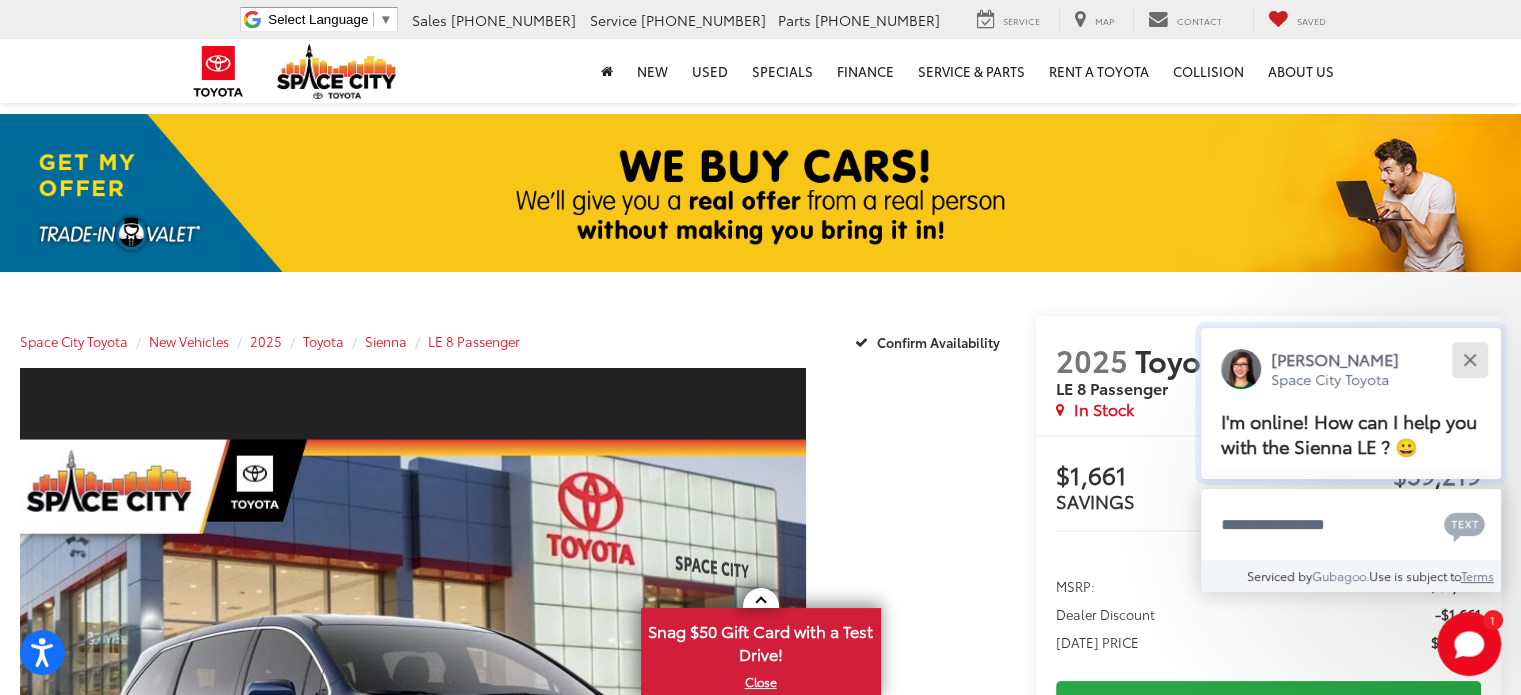 click at bounding box center [1469, 359] 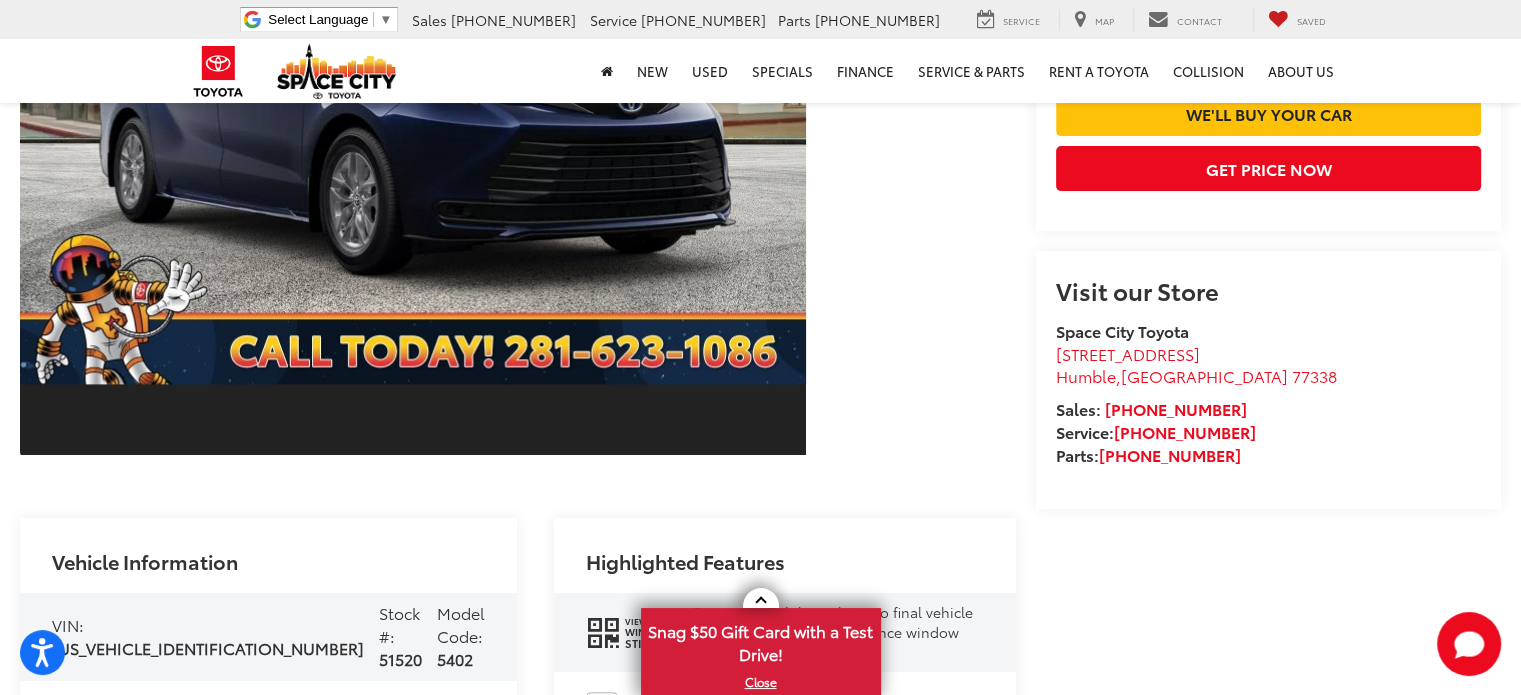 scroll, scrollTop: 700, scrollLeft: 0, axis: vertical 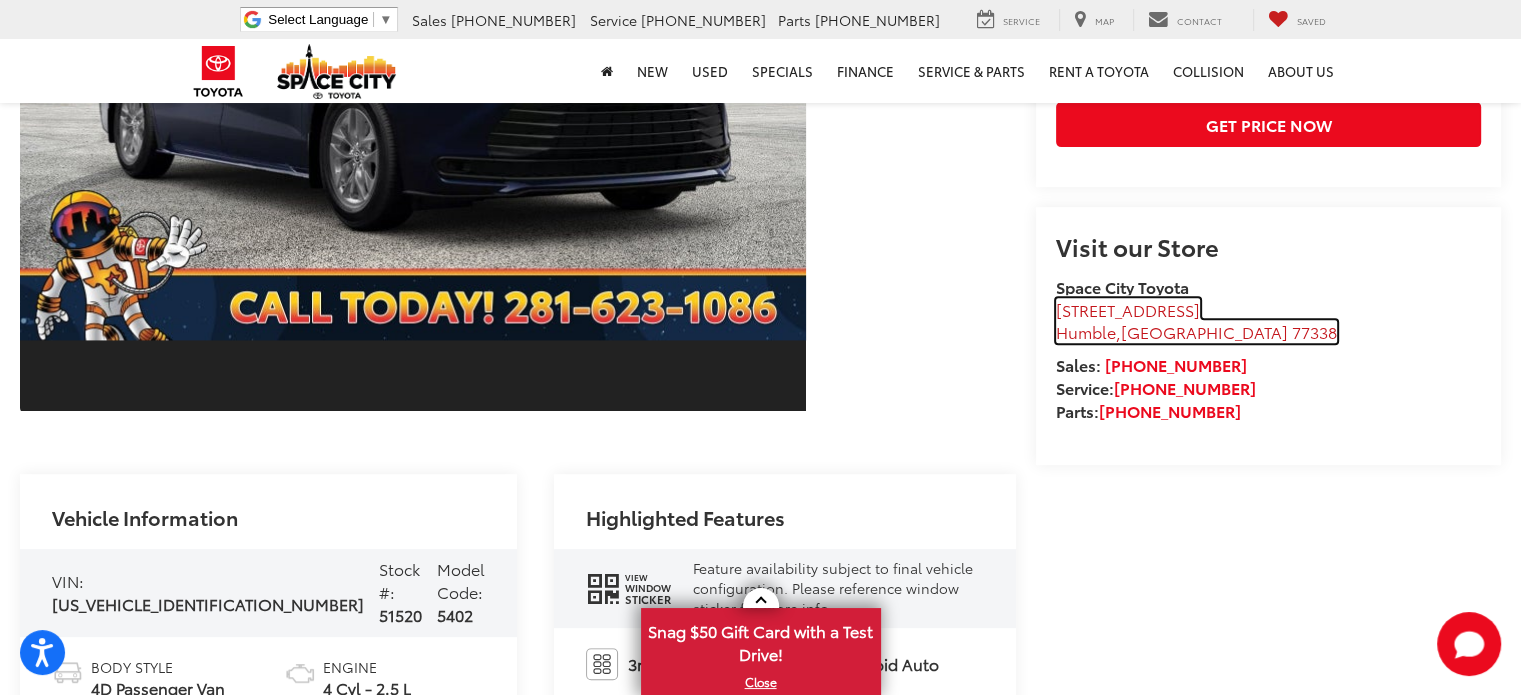 click on "Humble" at bounding box center [1086, 331] 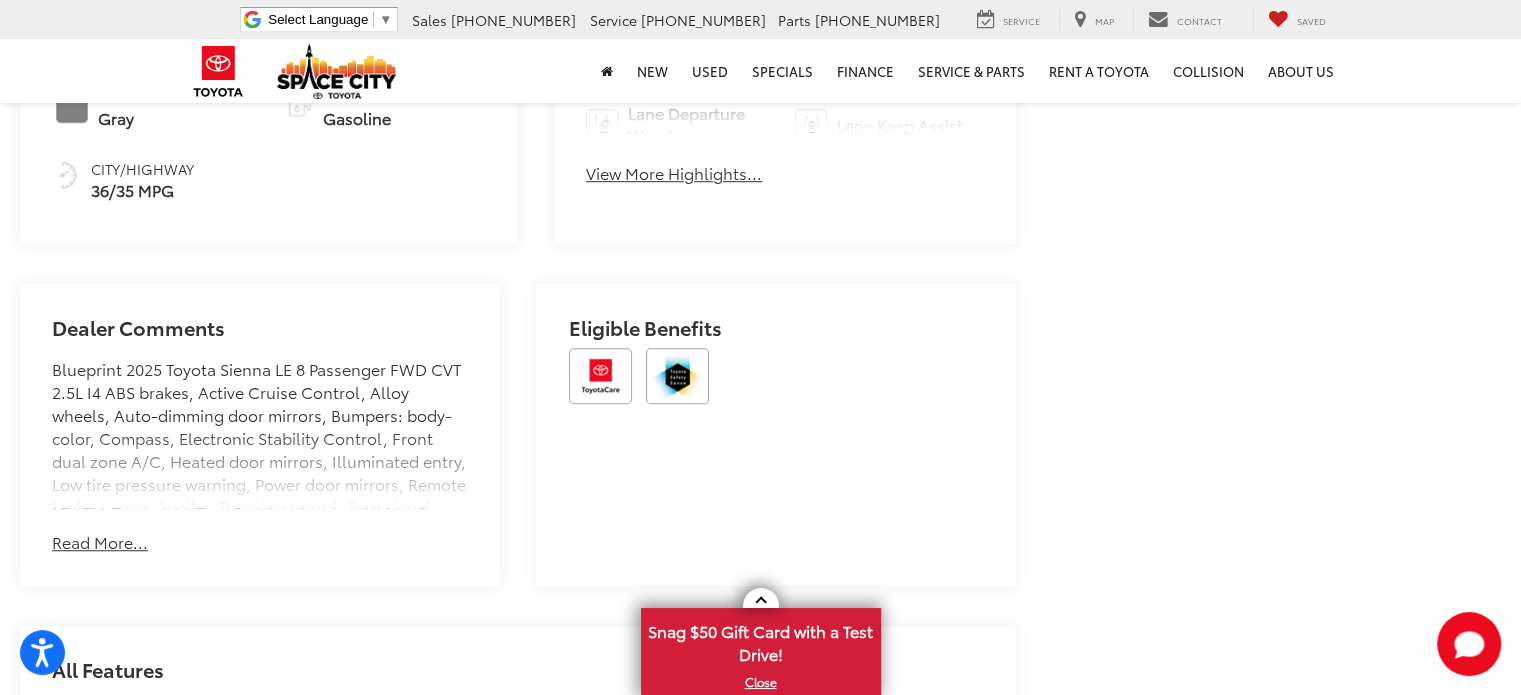 scroll, scrollTop: 1500, scrollLeft: 0, axis: vertical 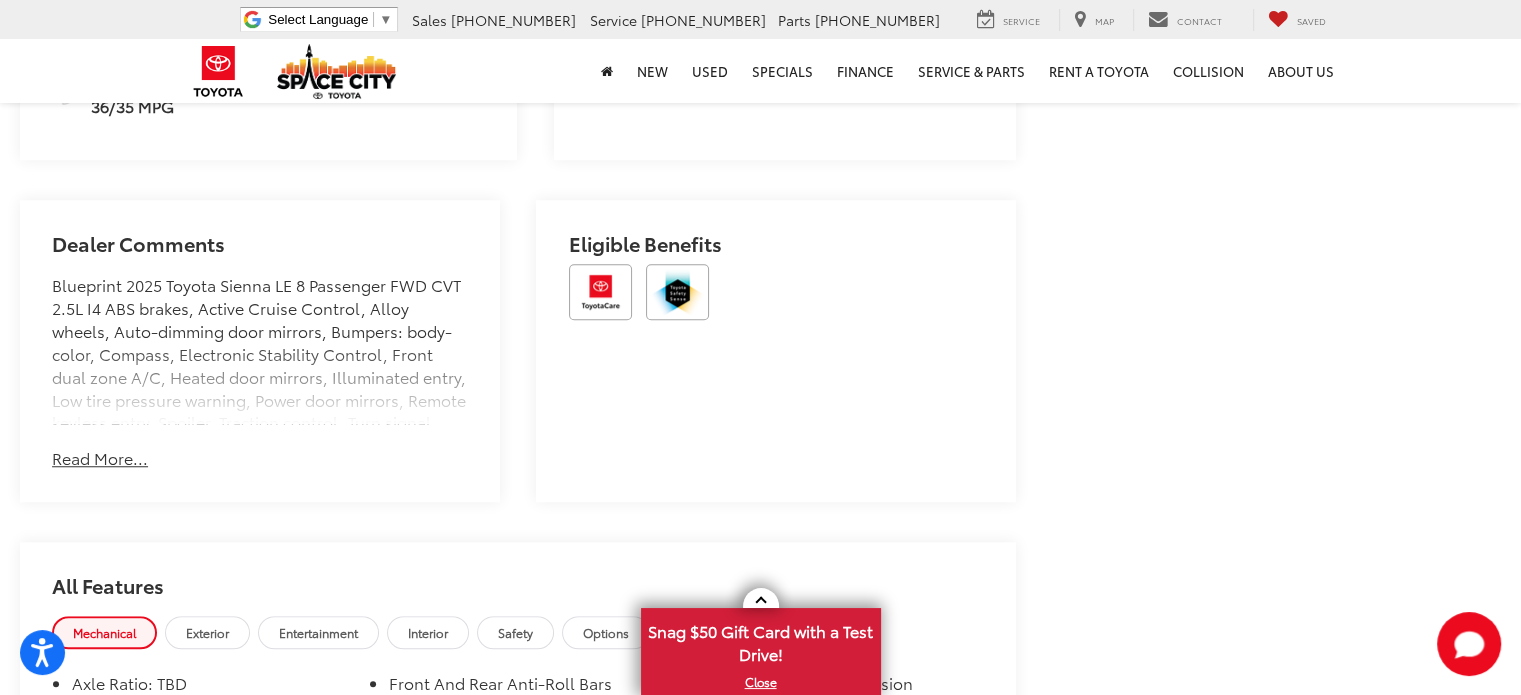 click on "Read More..." at bounding box center [100, 458] 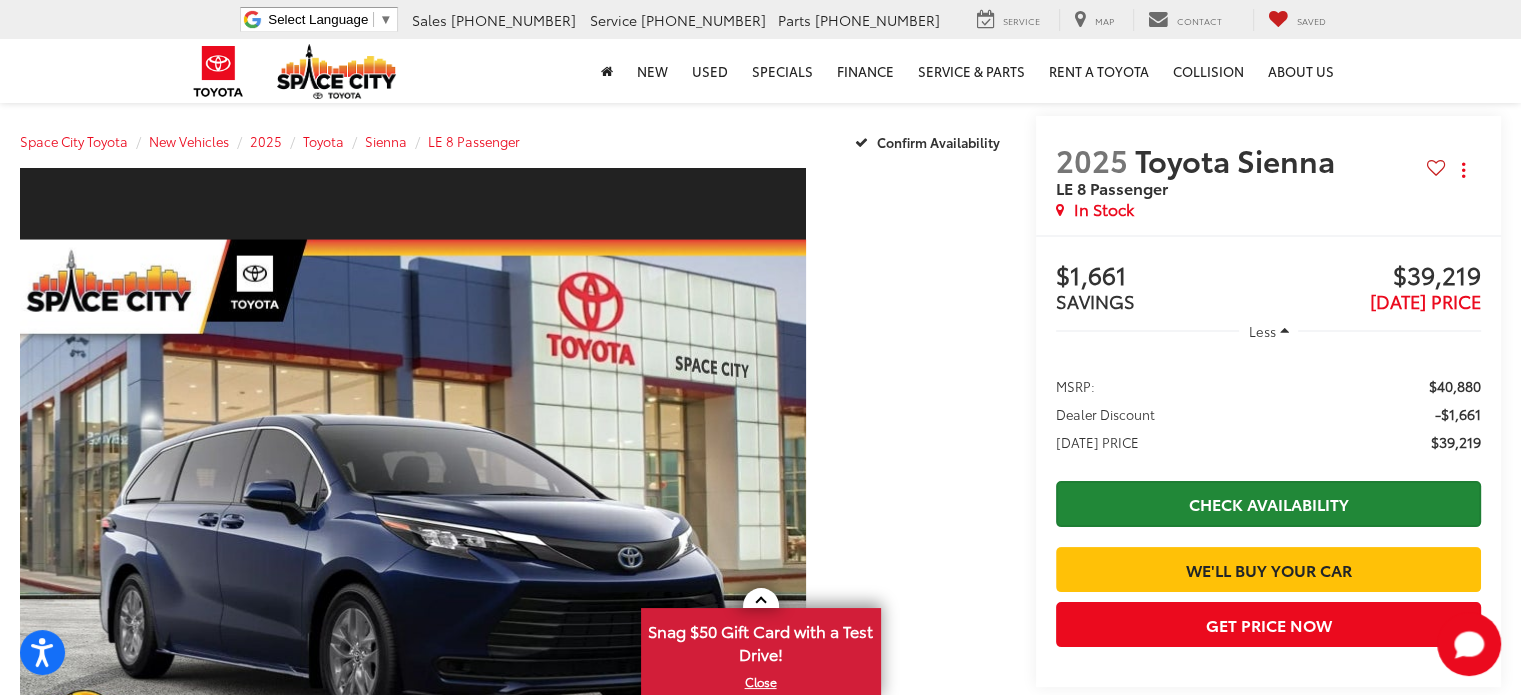 scroll, scrollTop: 300, scrollLeft: 0, axis: vertical 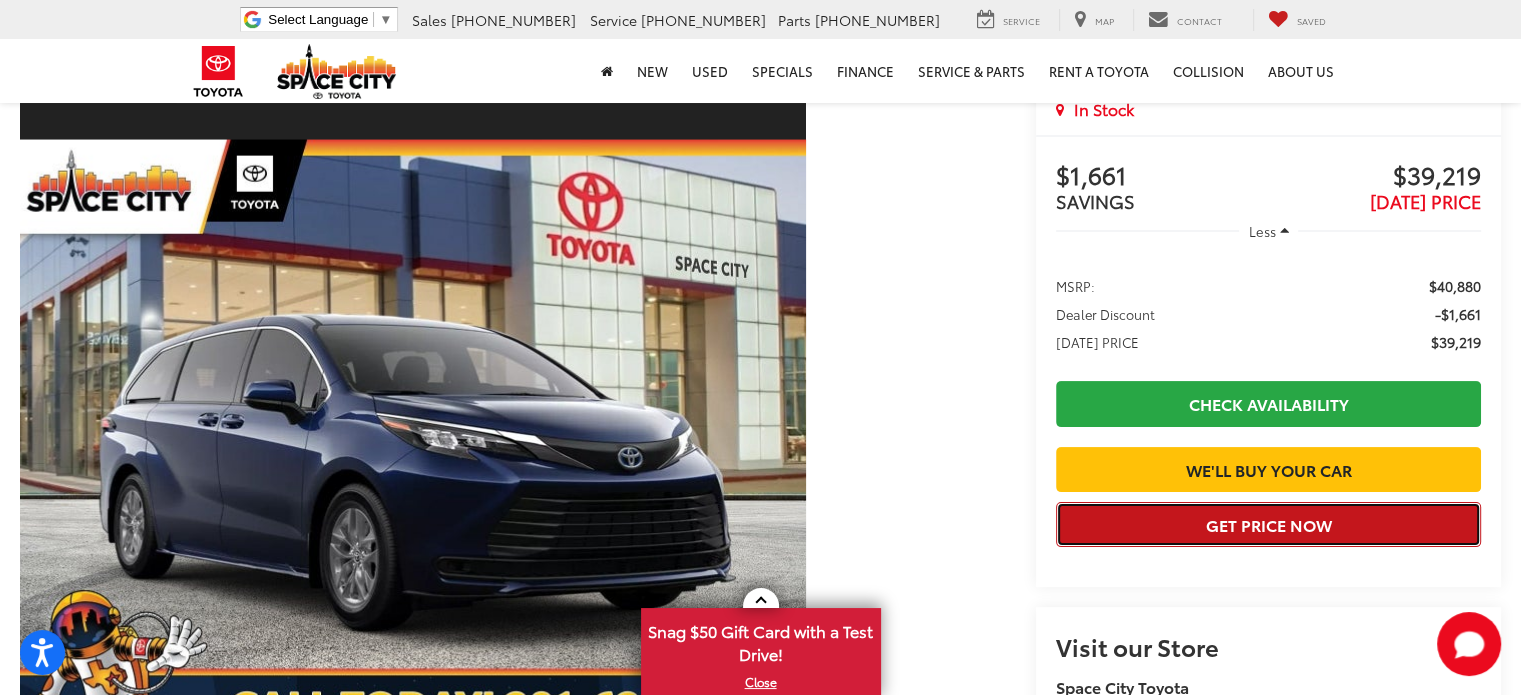 click on "Get Price Now" at bounding box center [1268, 524] 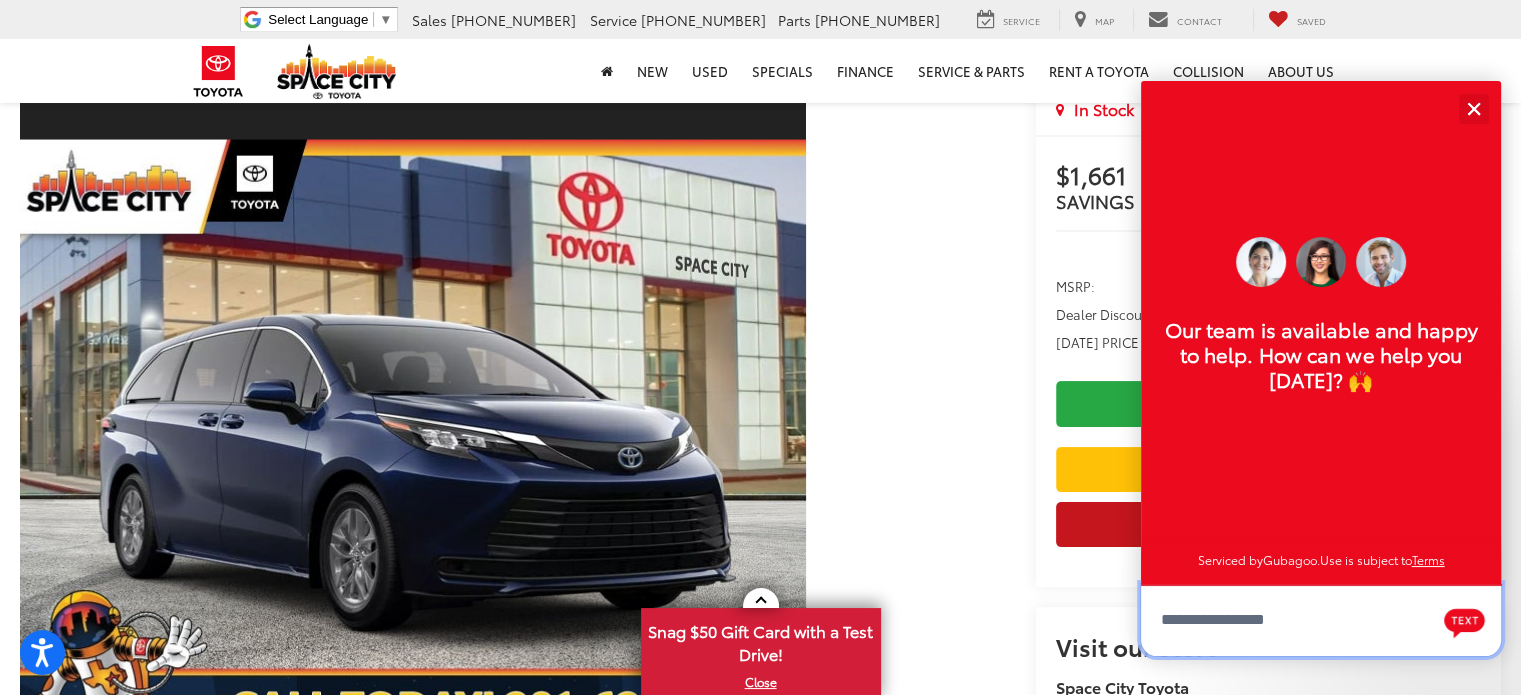 scroll, scrollTop: 24, scrollLeft: 0, axis: vertical 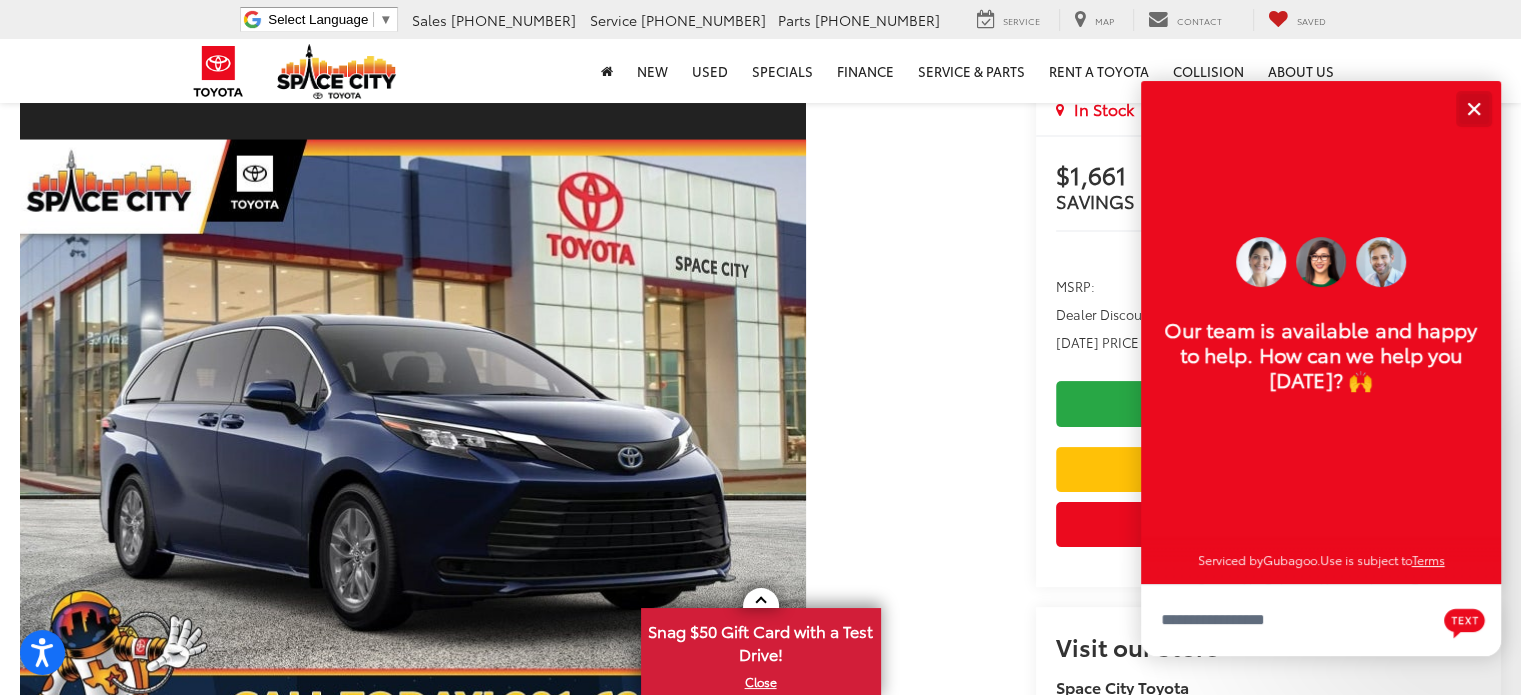 click at bounding box center (1473, 108) 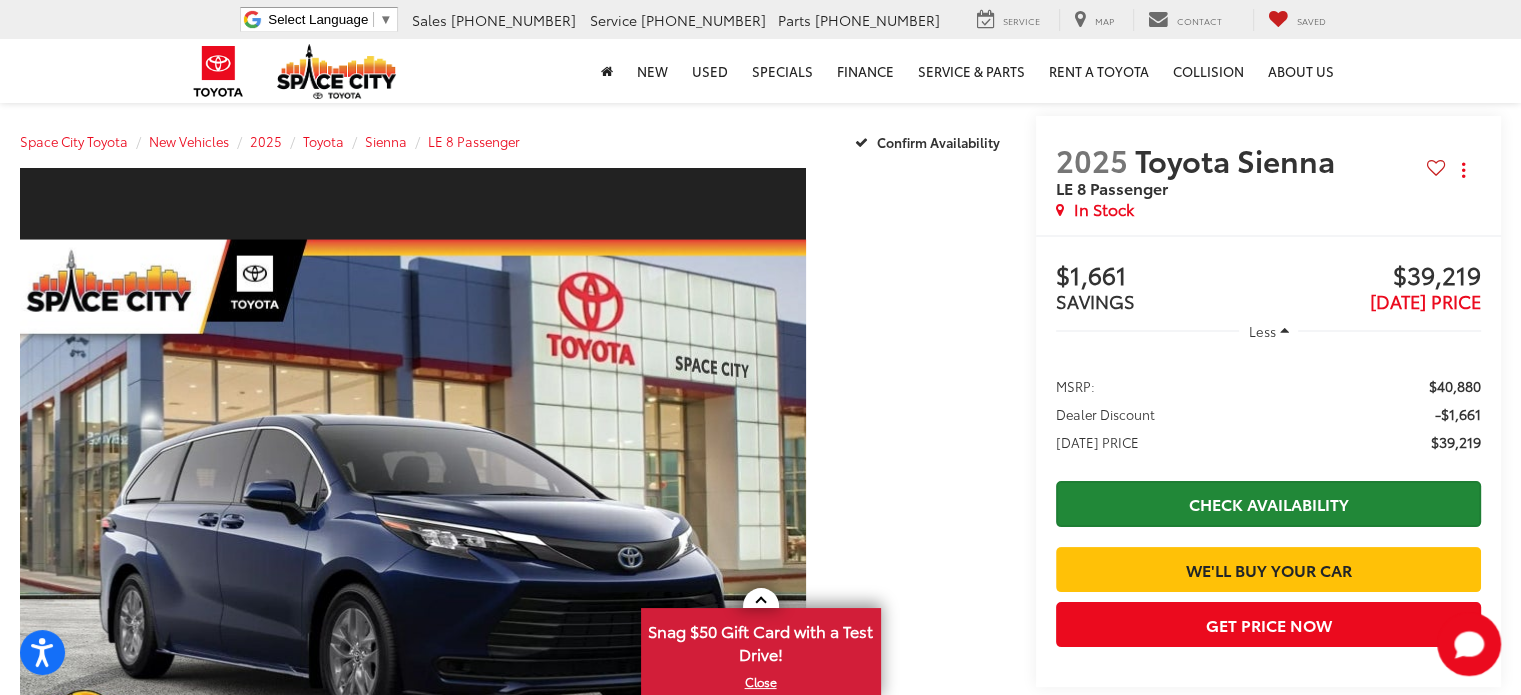 scroll, scrollTop: 300, scrollLeft: 0, axis: vertical 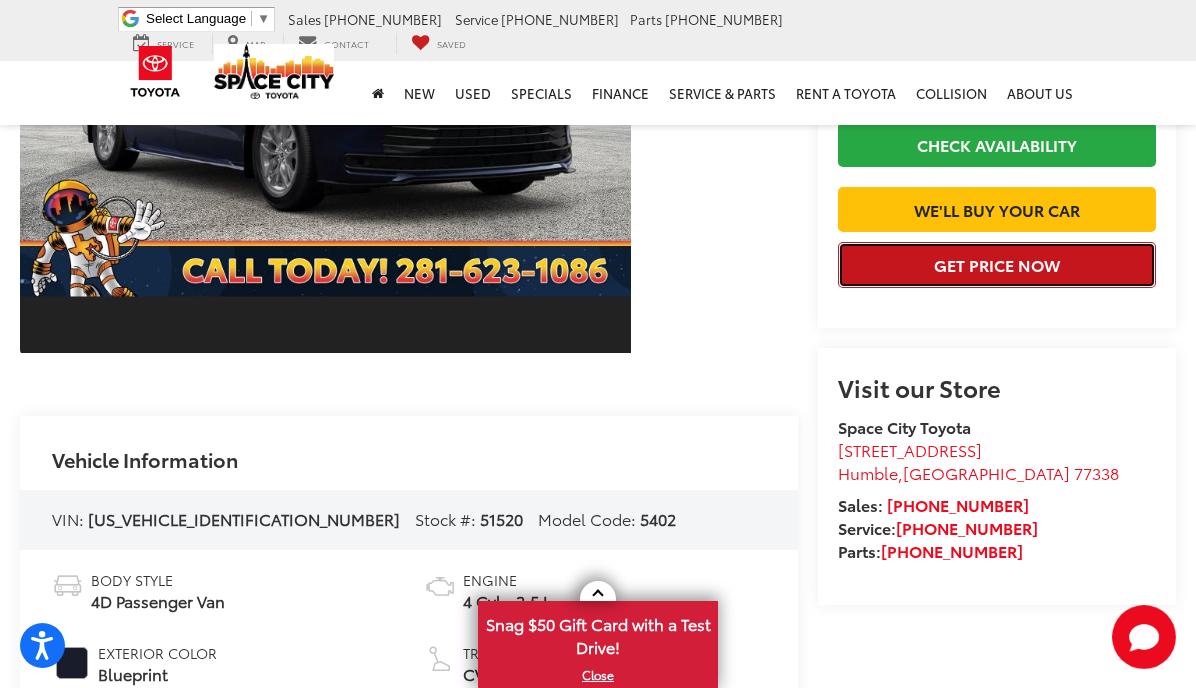click on "Get Price Now" at bounding box center (997, 264) 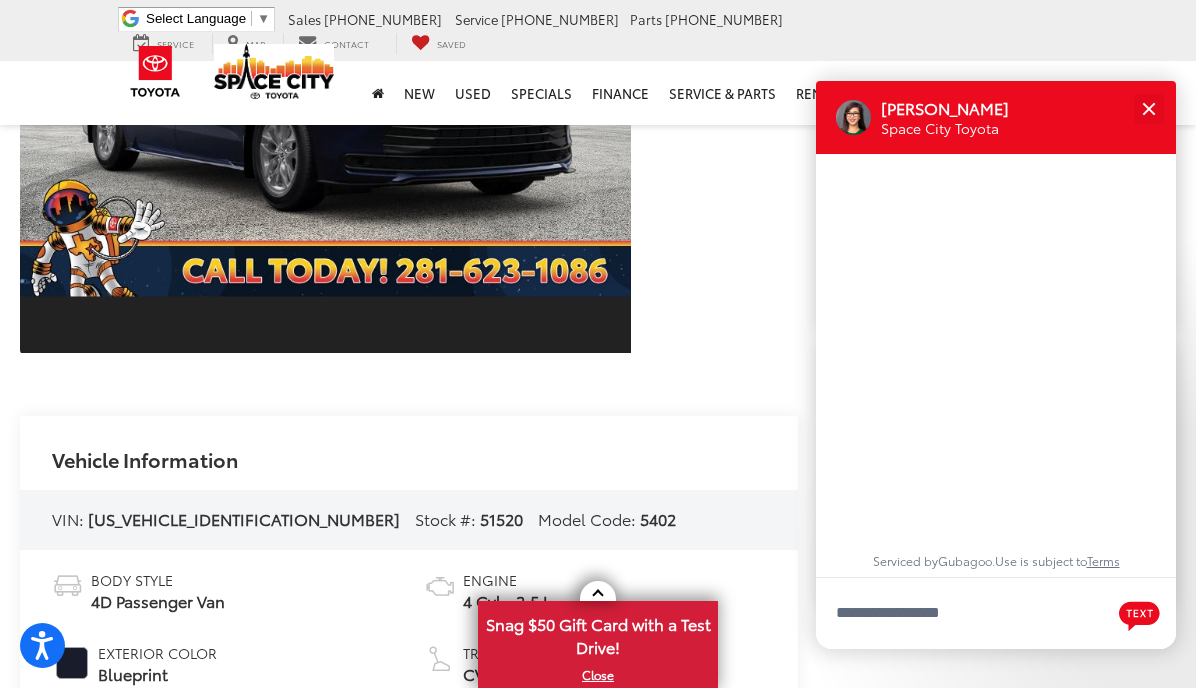 scroll, scrollTop: 24, scrollLeft: 0, axis: vertical 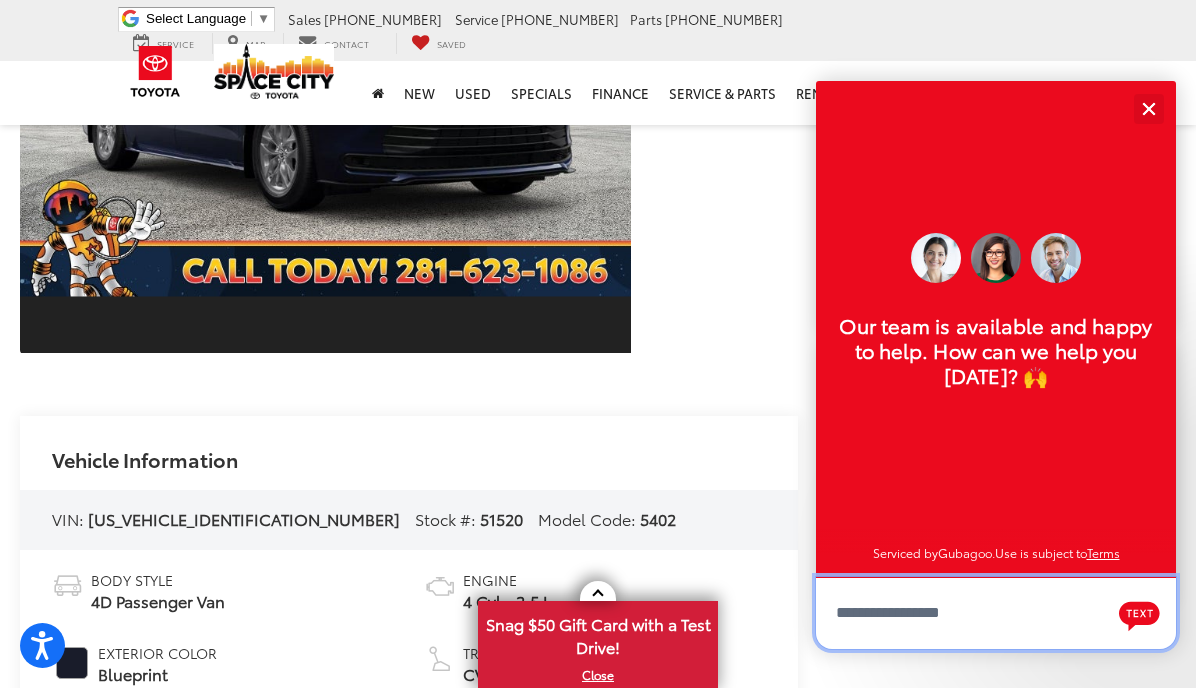click at bounding box center (996, 613) 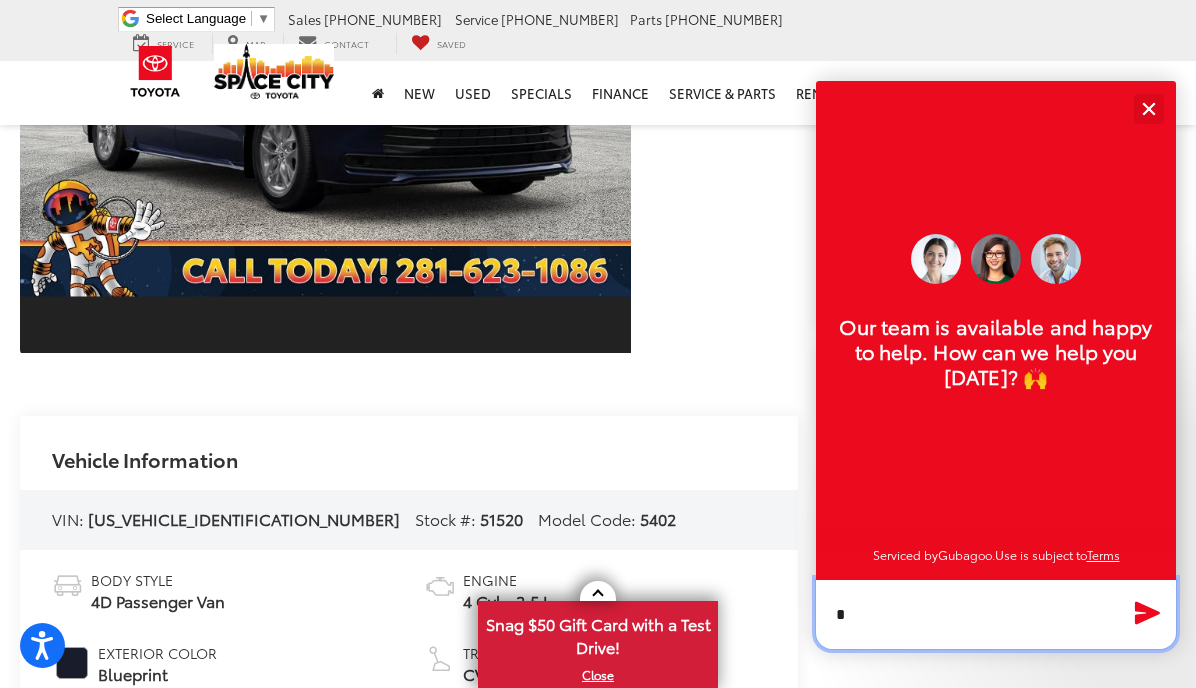 type on "**" 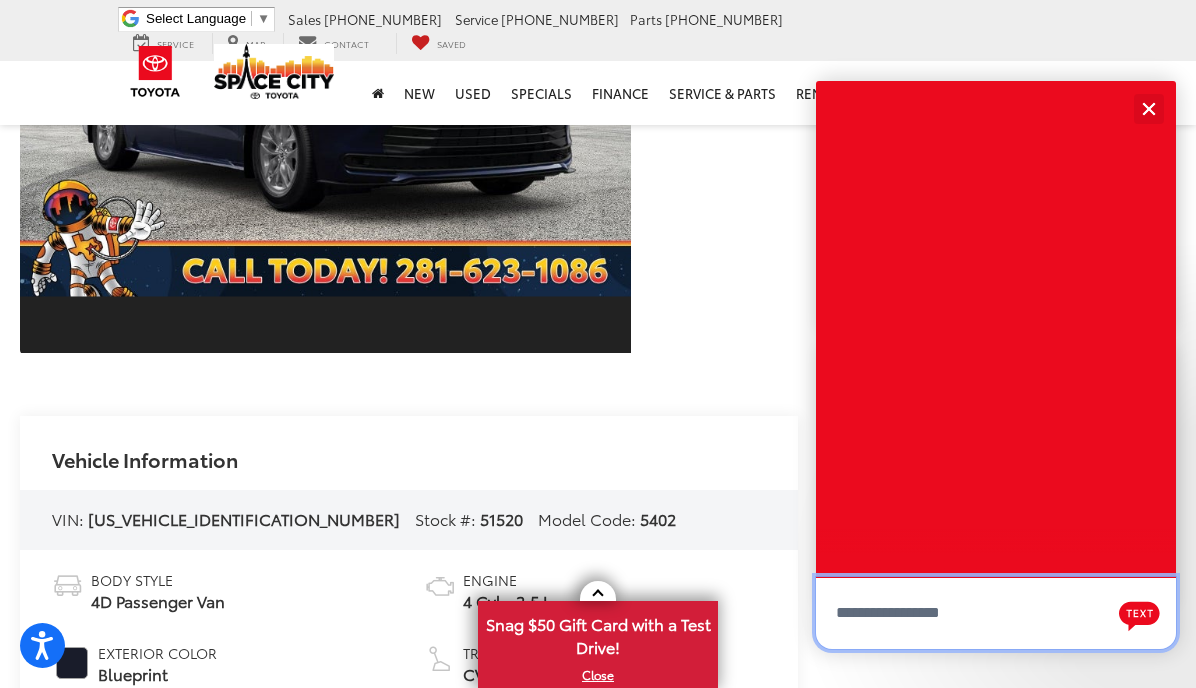 scroll, scrollTop: 0, scrollLeft: 0, axis: both 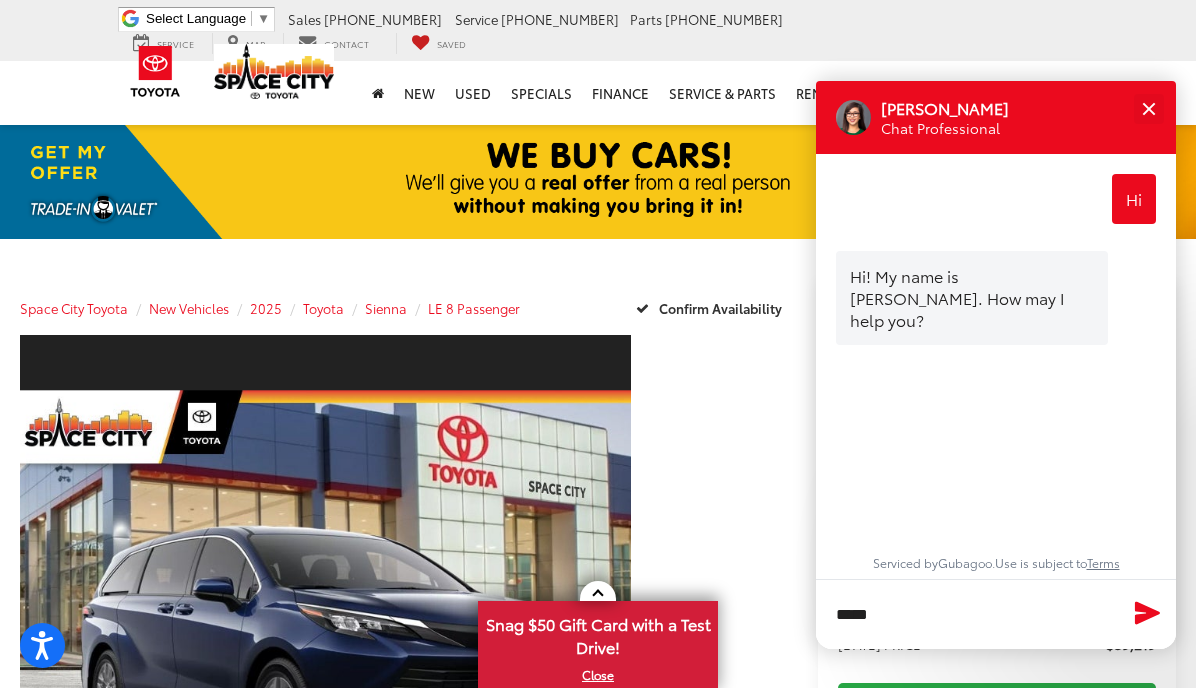 drag, startPoint x: 1036, startPoint y: 96, endPoint x: 1024, endPoint y: 83, distance: 17.691807 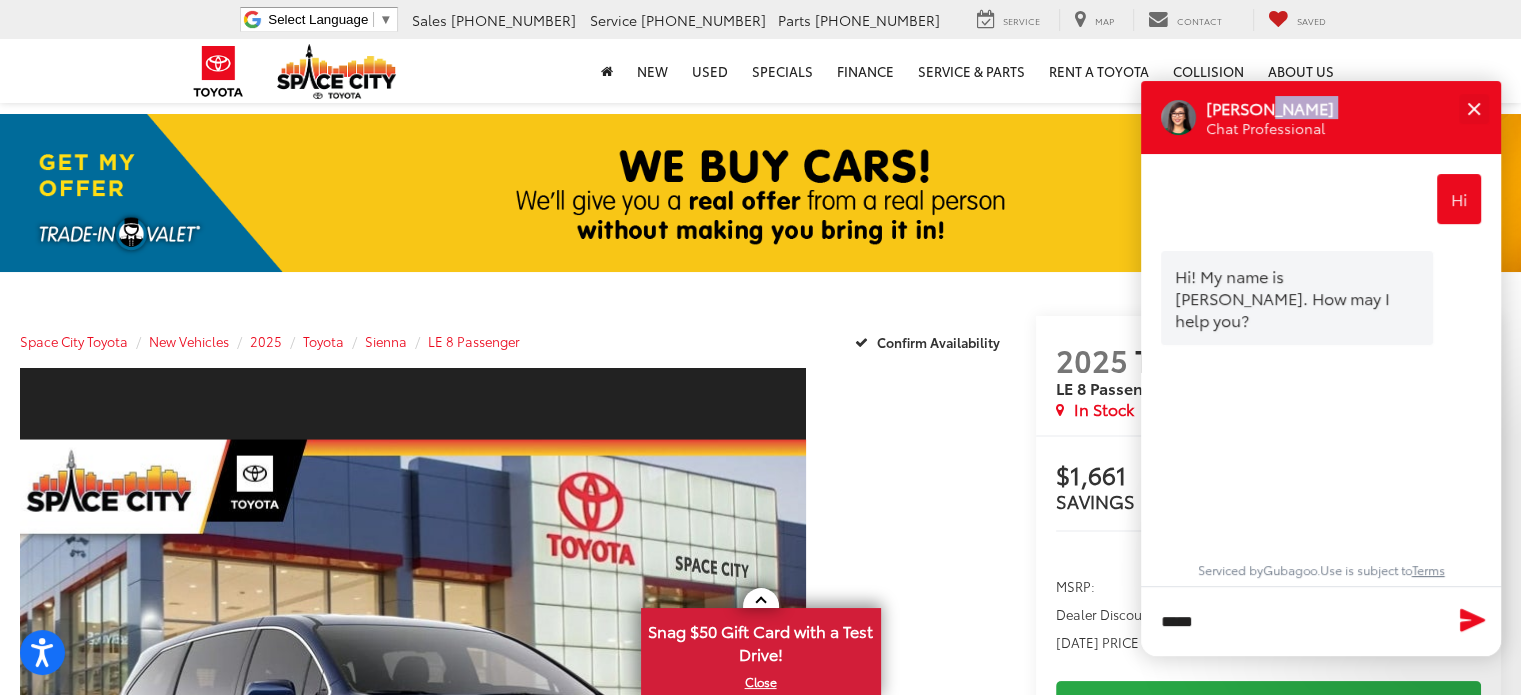 drag, startPoint x: 1352, startPoint y: 95, endPoint x: 1201, endPoint y: 121, distance: 153.22206 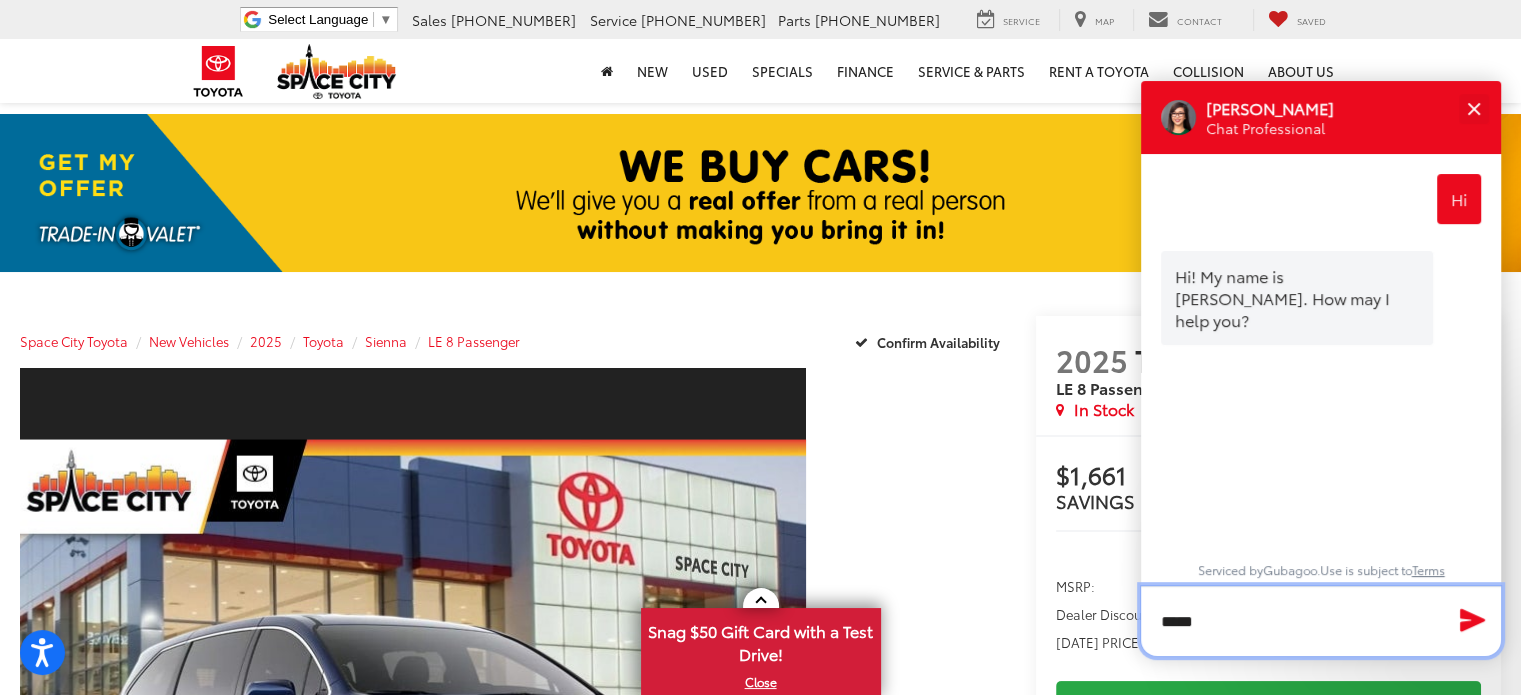 click on "*****" at bounding box center [1321, 621] 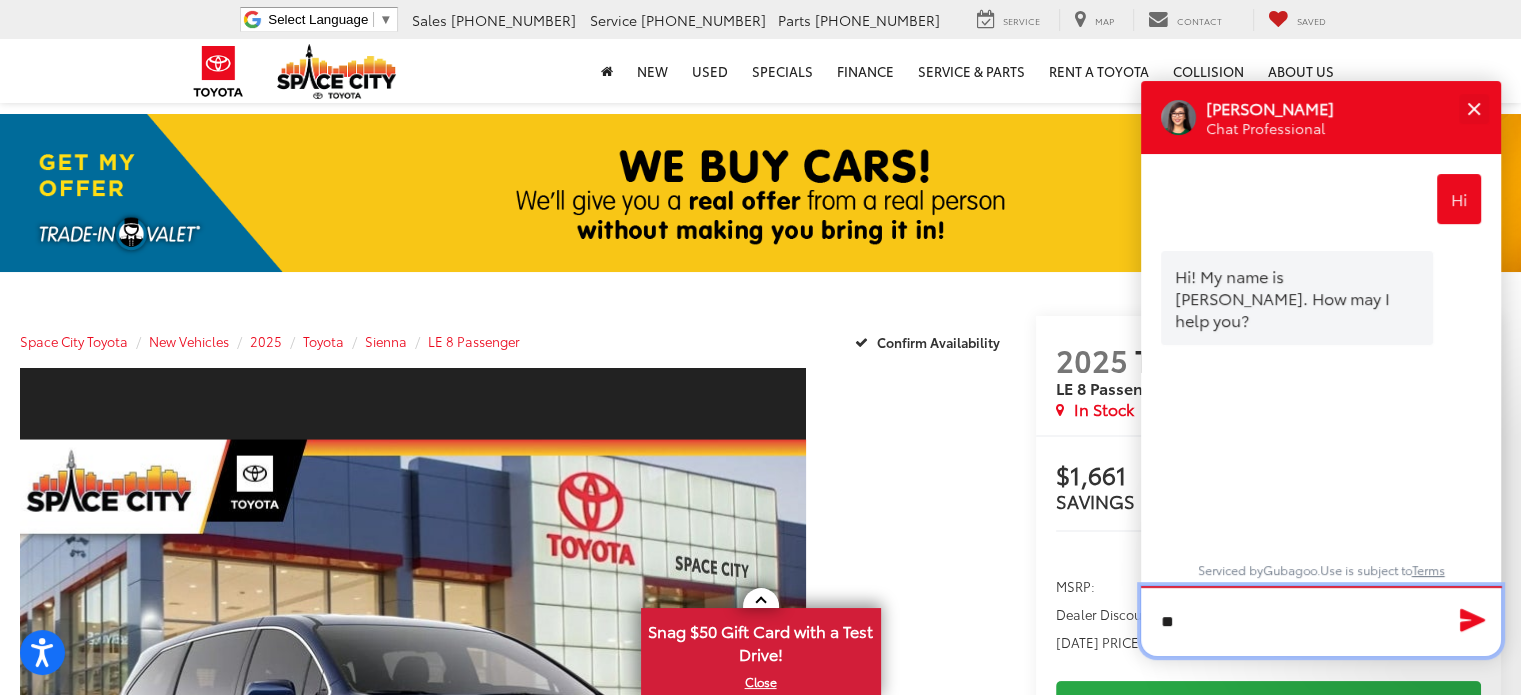 click on "*" at bounding box center (1321, 621) 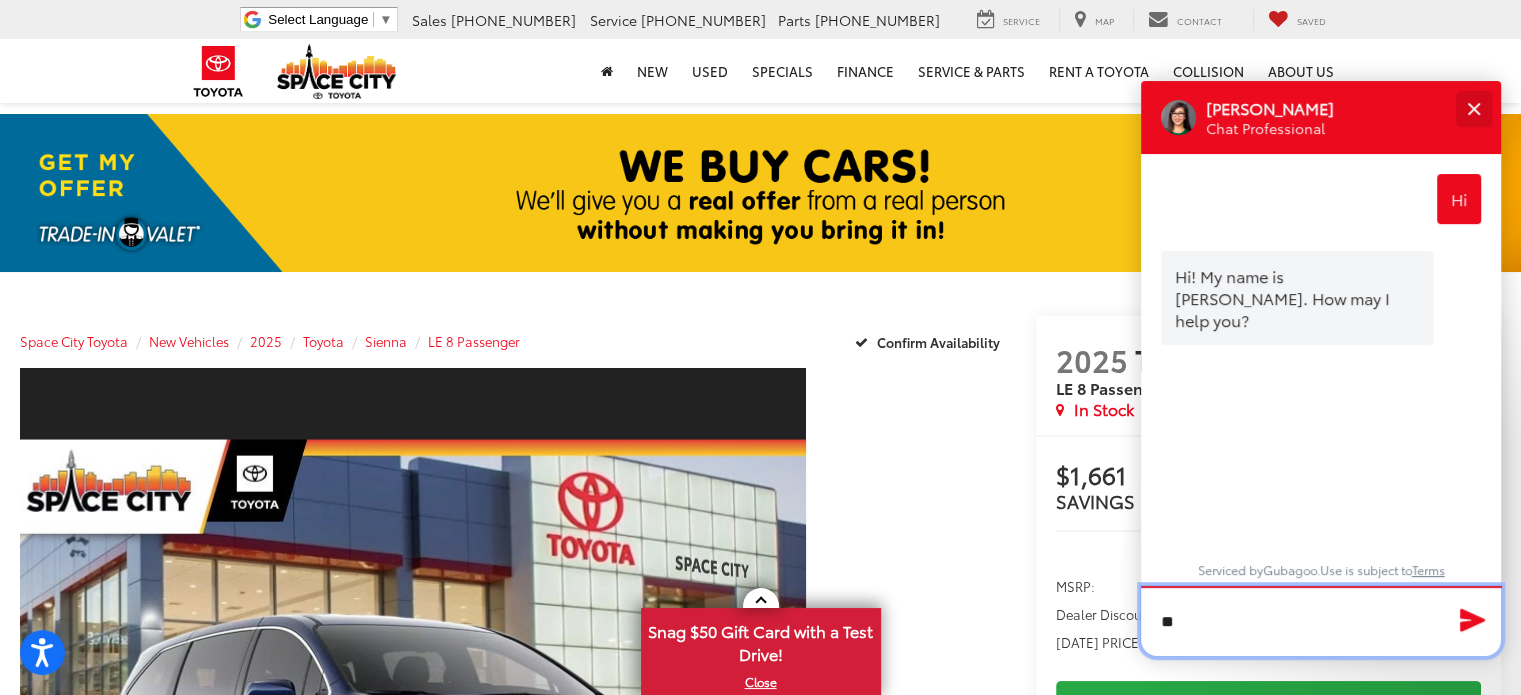 type on "*" 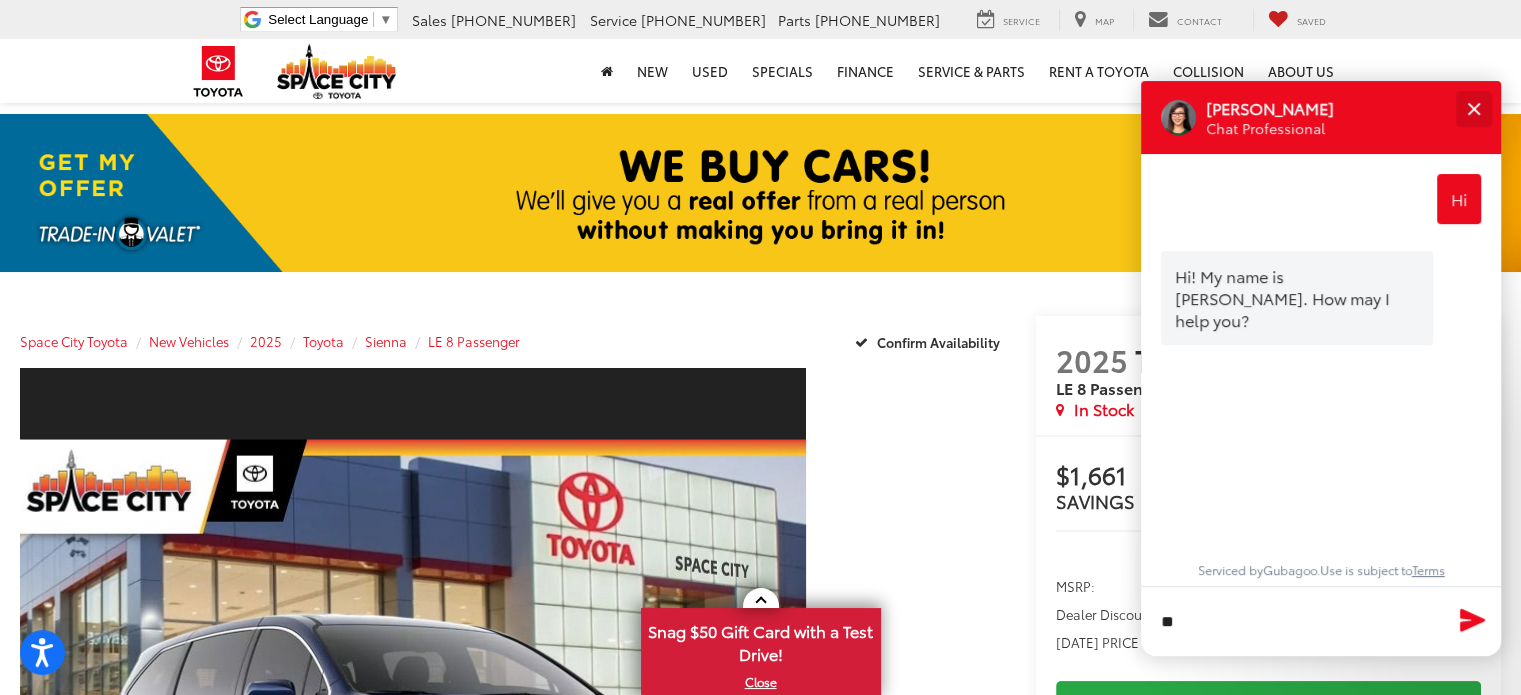click at bounding box center (1473, 108) 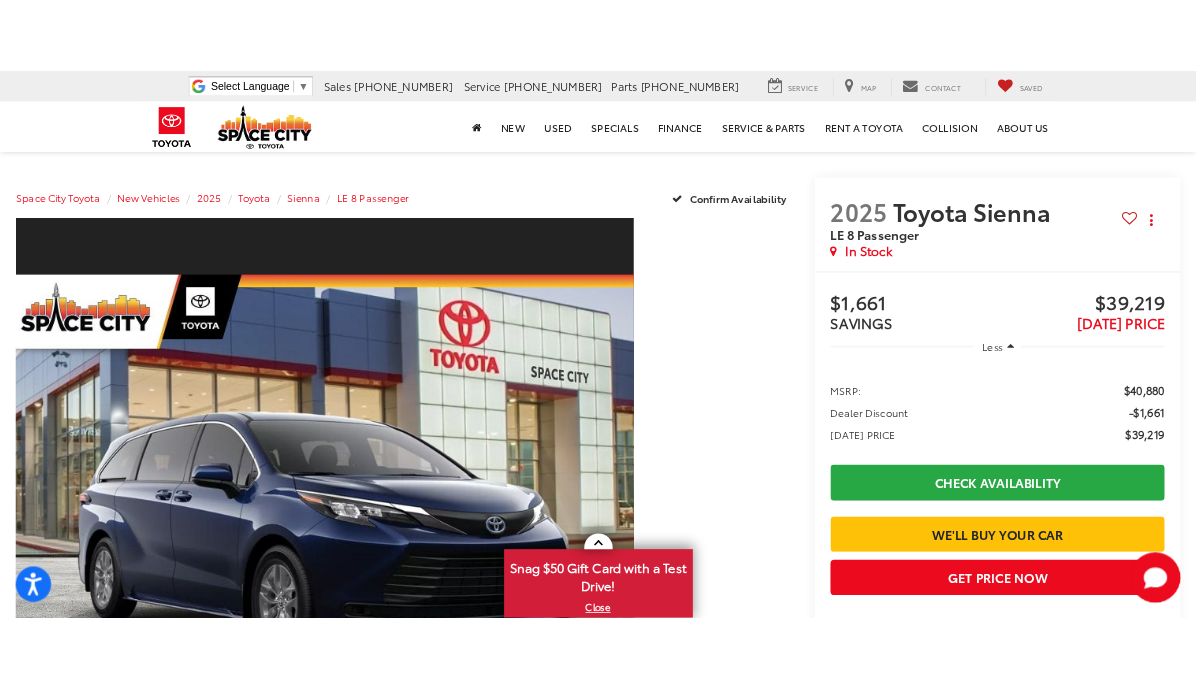 scroll, scrollTop: 170, scrollLeft: 0, axis: vertical 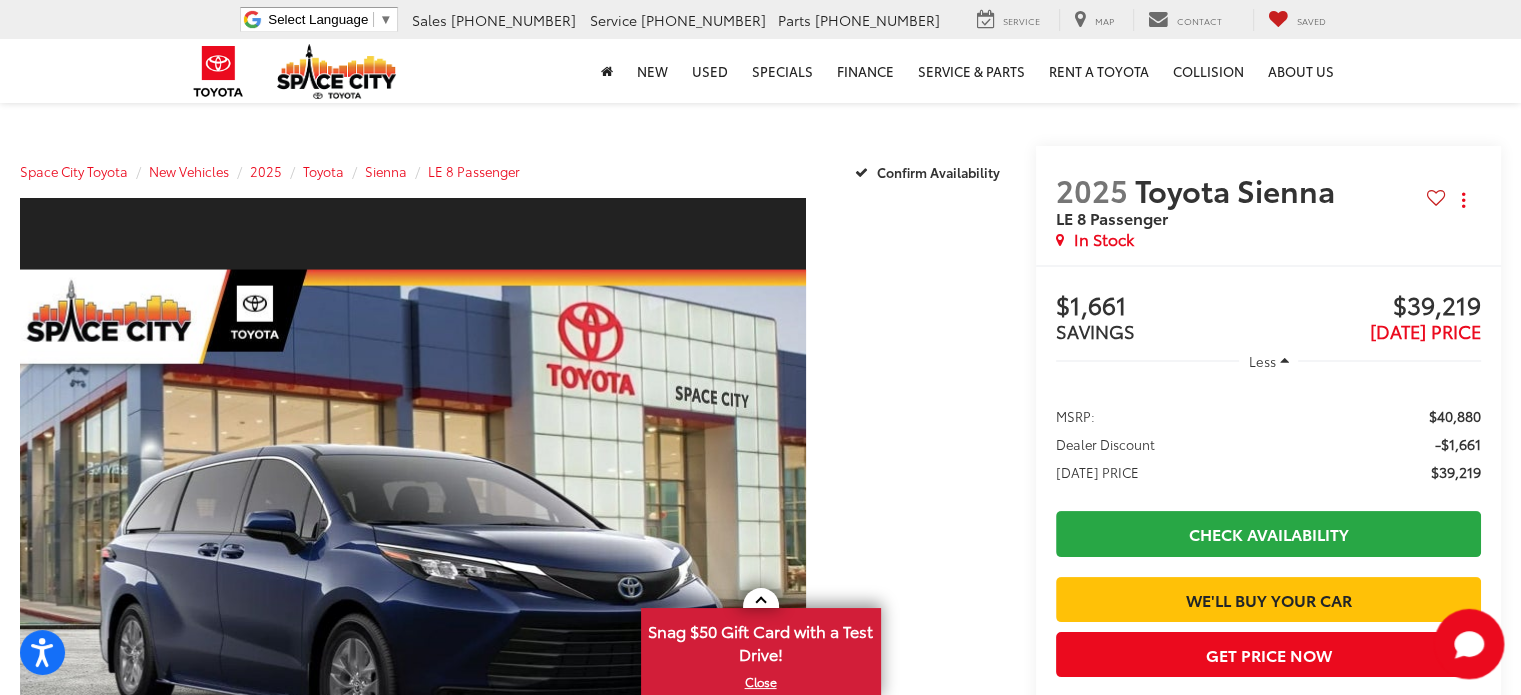 click 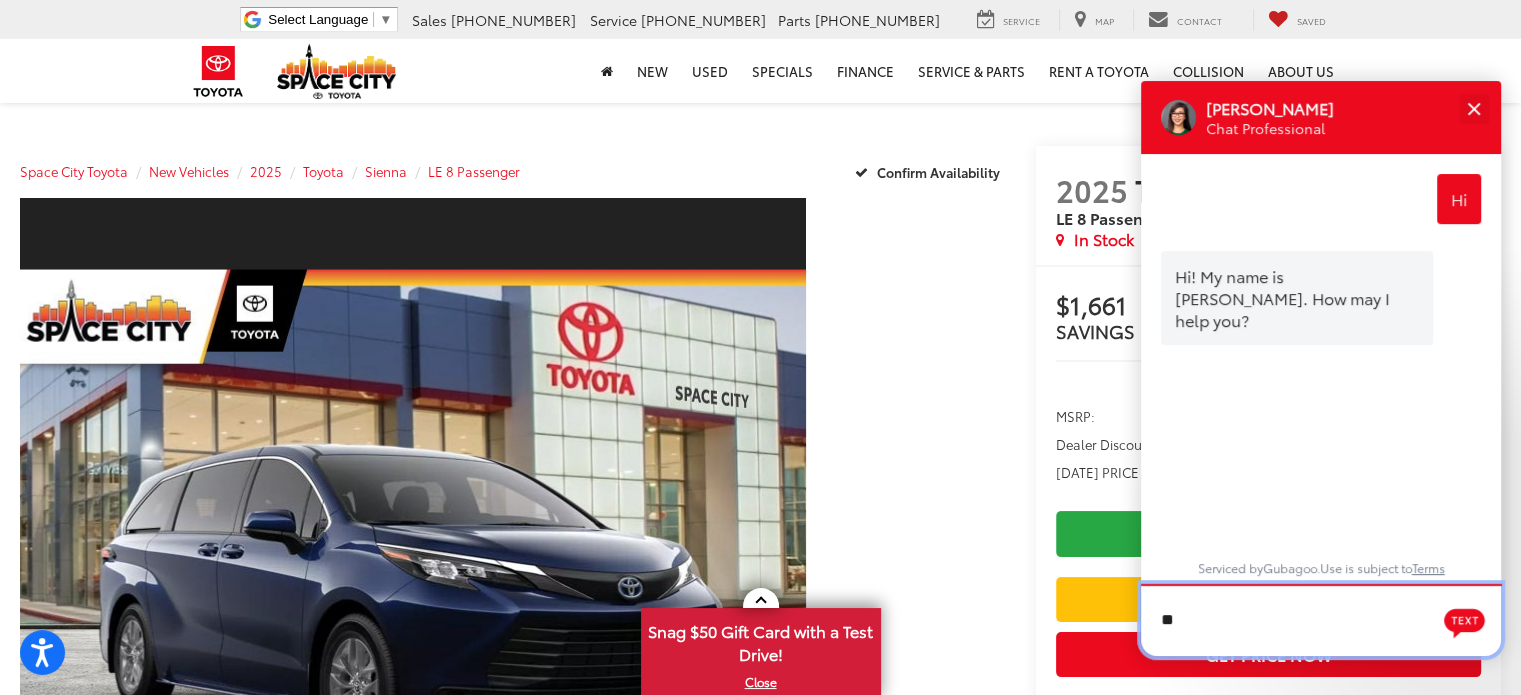 click on "*" at bounding box center [1321, 620] 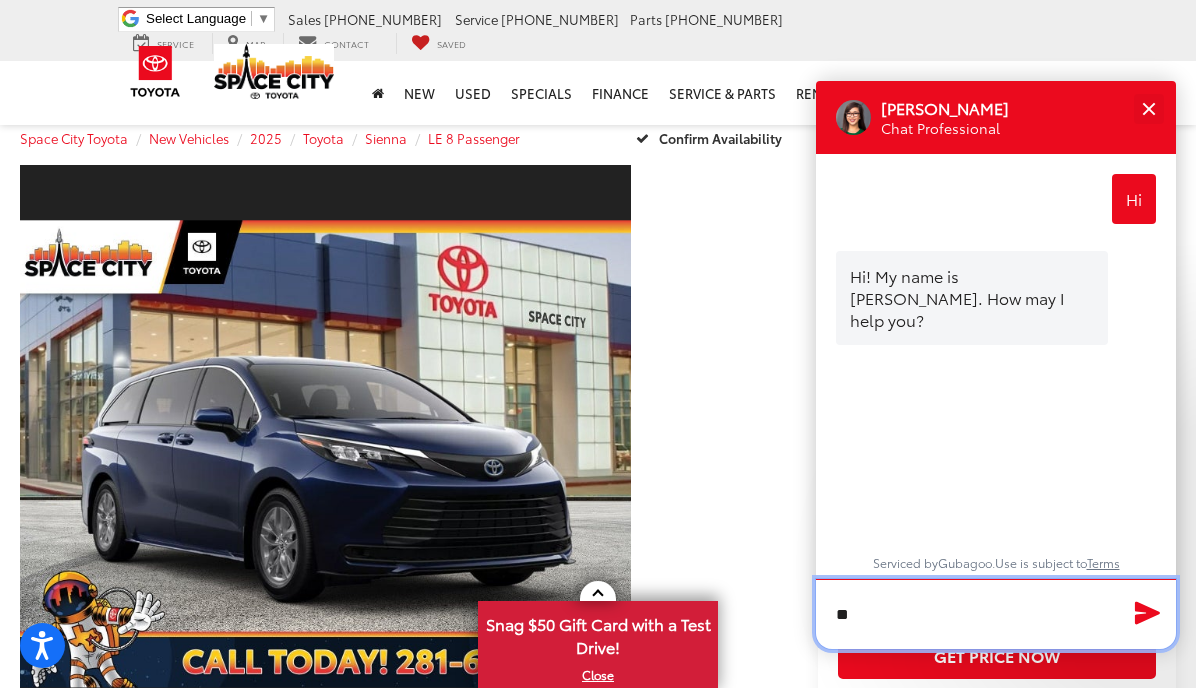 type on "*" 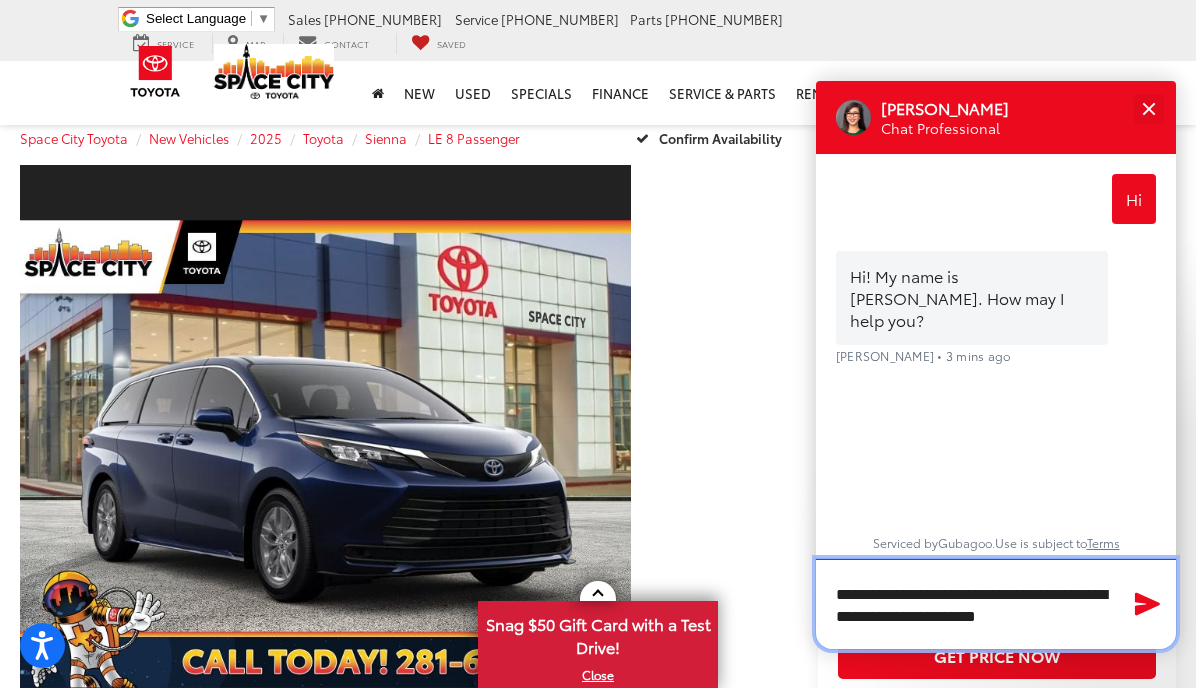 type on "**********" 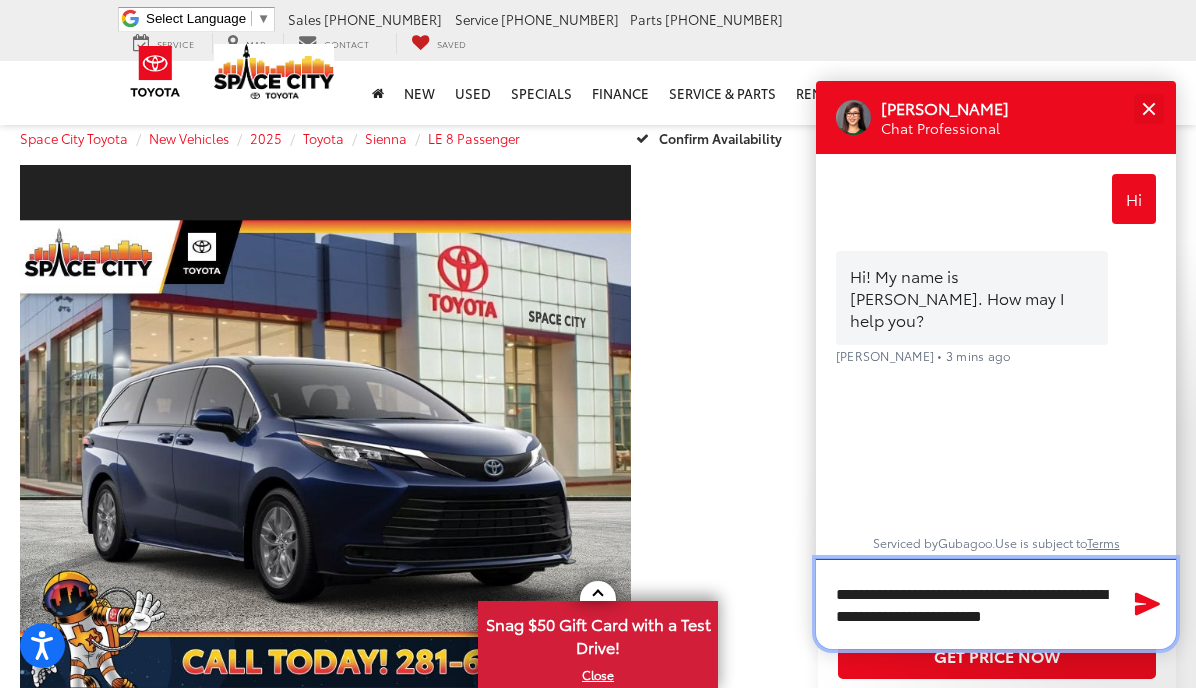 type 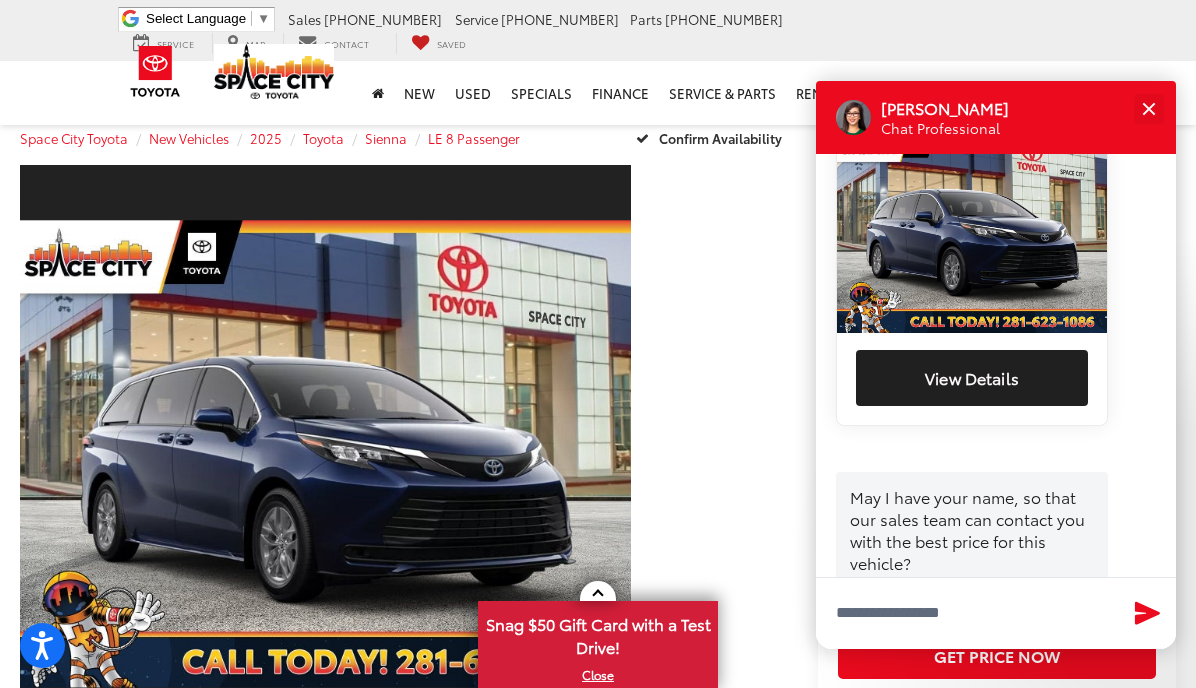 scroll, scrollTop: 619, scrollLeft: 0, axis: vertical 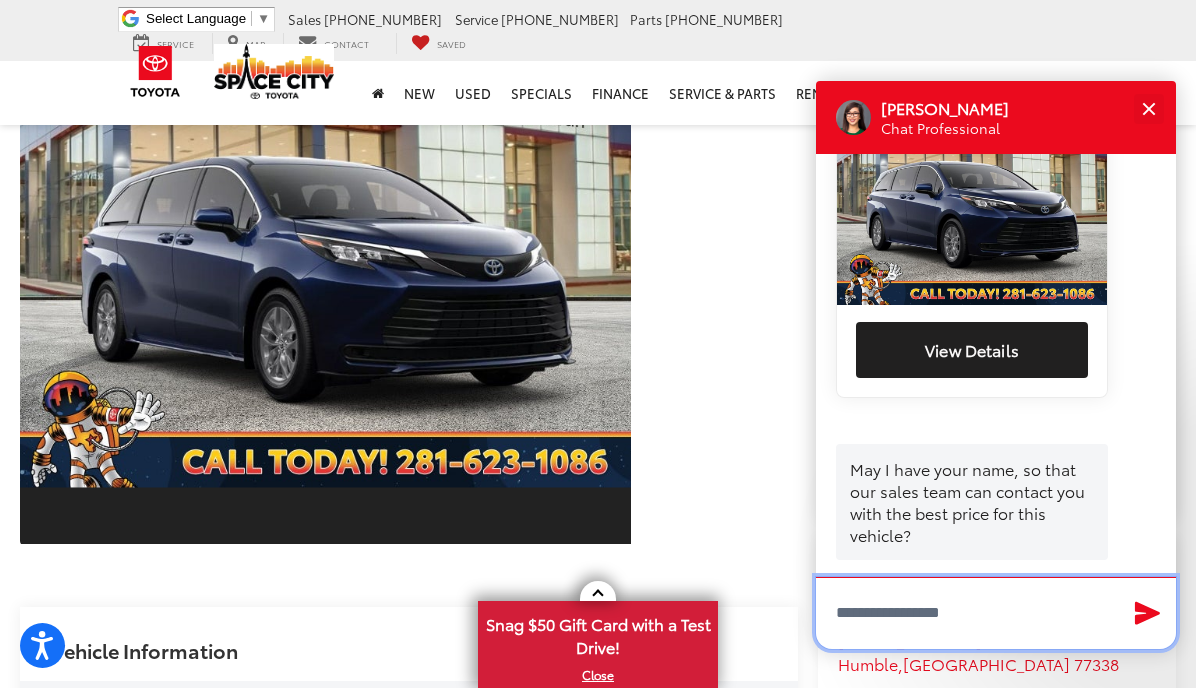 click at bounding box center [996, 613] 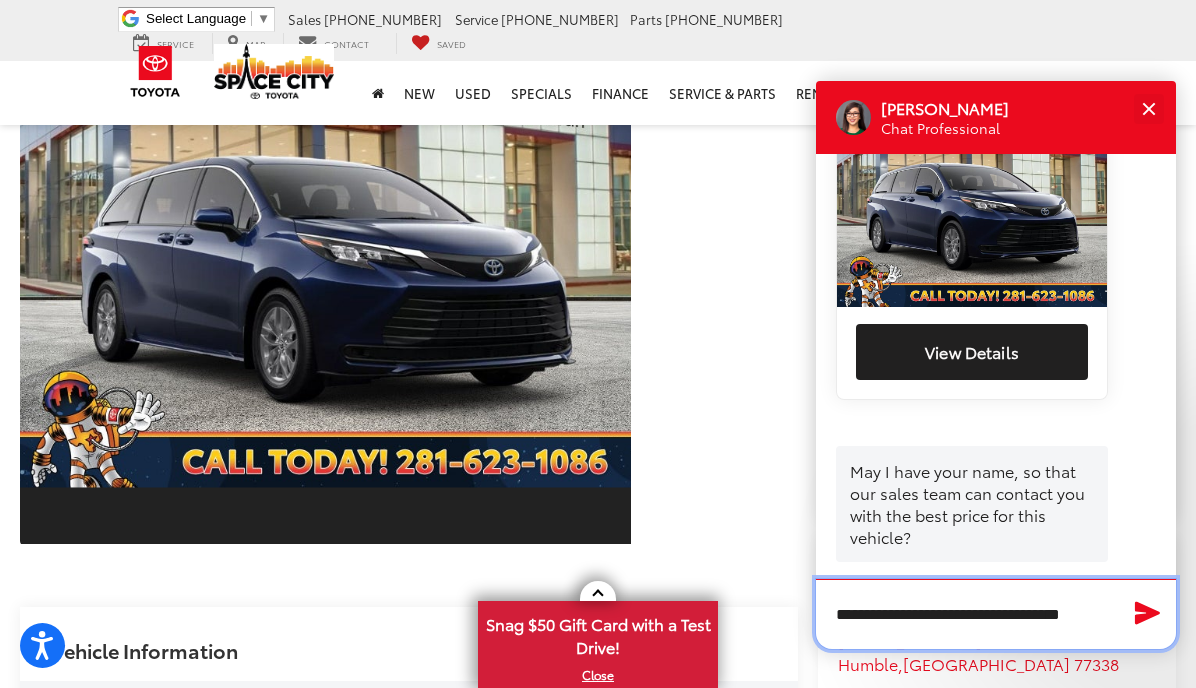 scroll, scrollTop: 619, scrollLeft: 0, axis: vertical 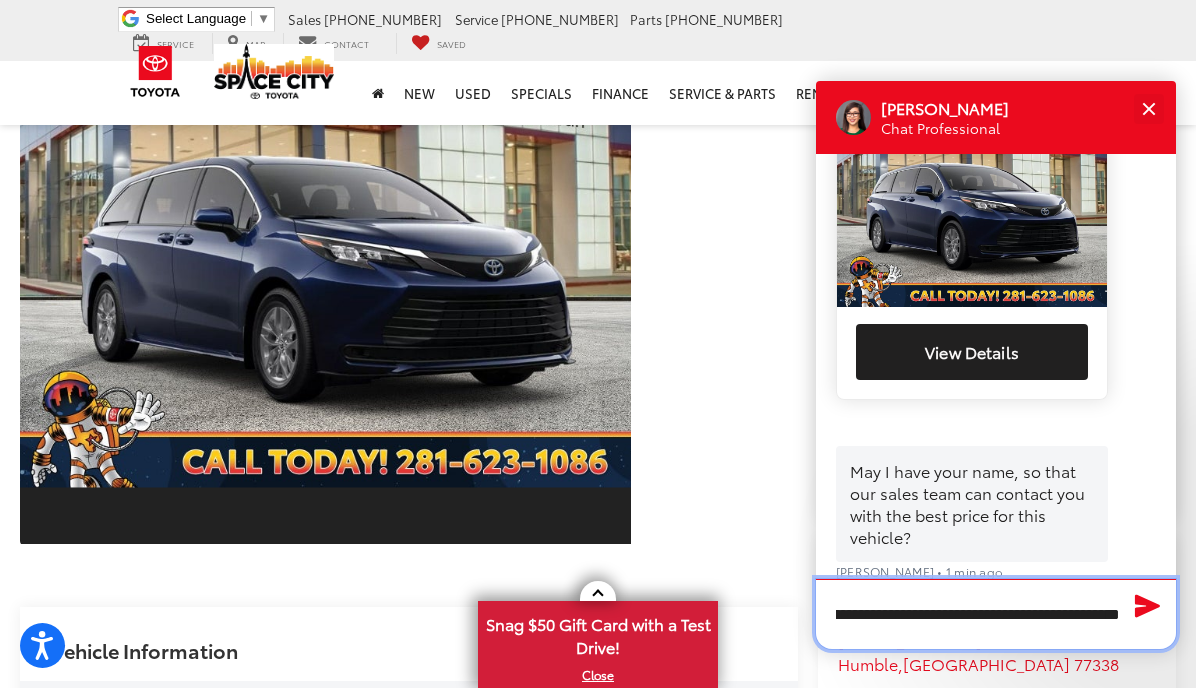 type on "**********" 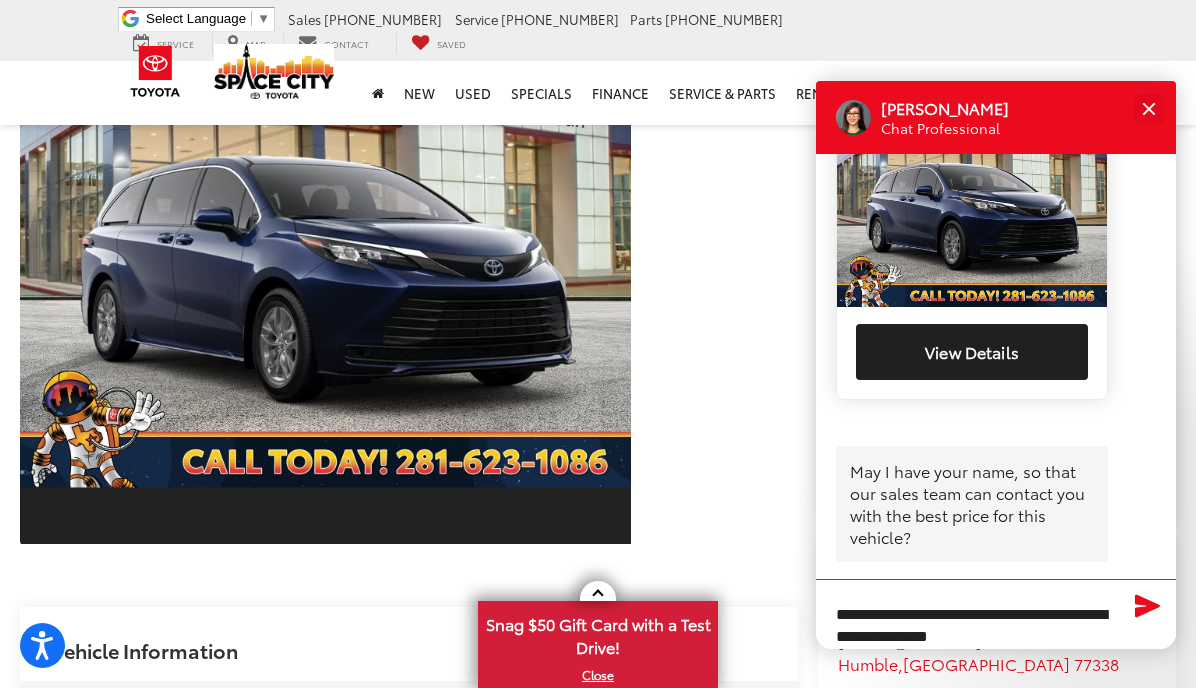 scroll, scrollTop: 739, scrollLeft: 0, axis: vertical 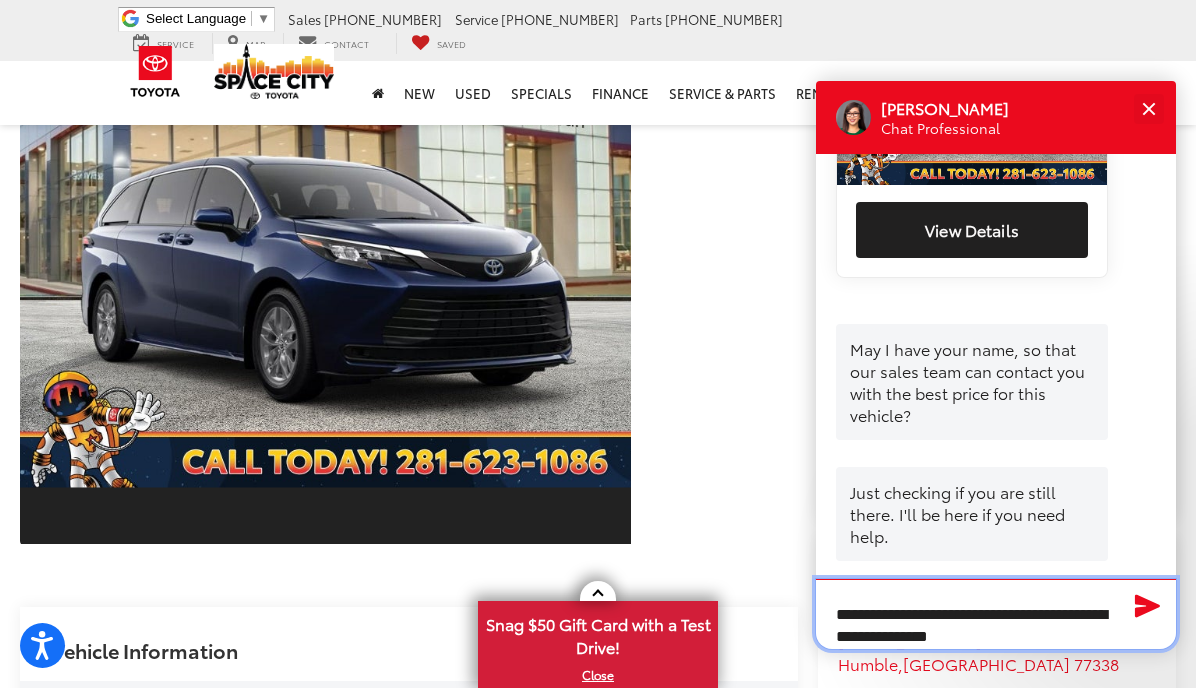 click on "**********" at bounding box center [996, 614] 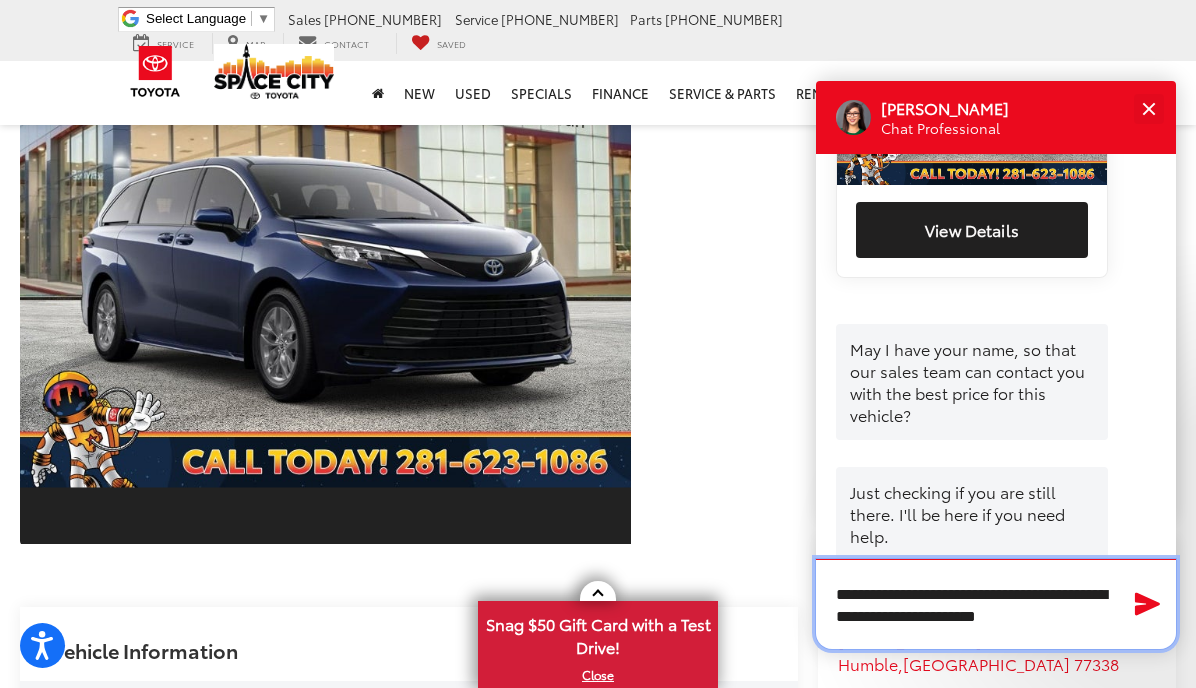 type on "**********" 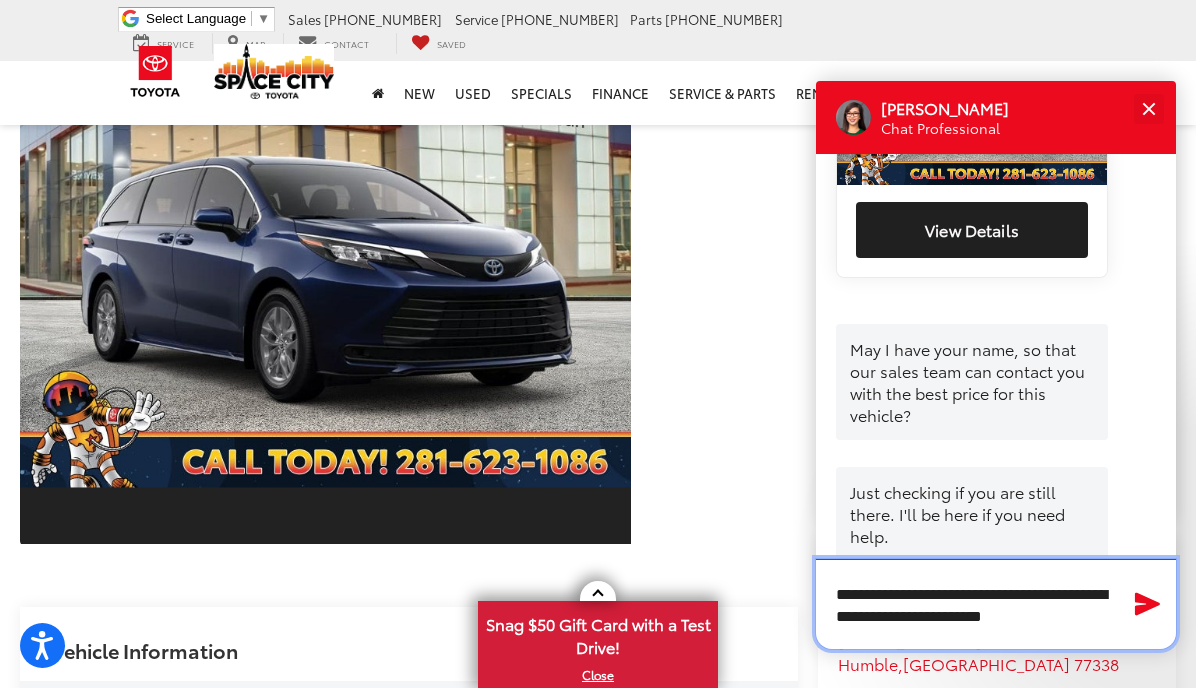type 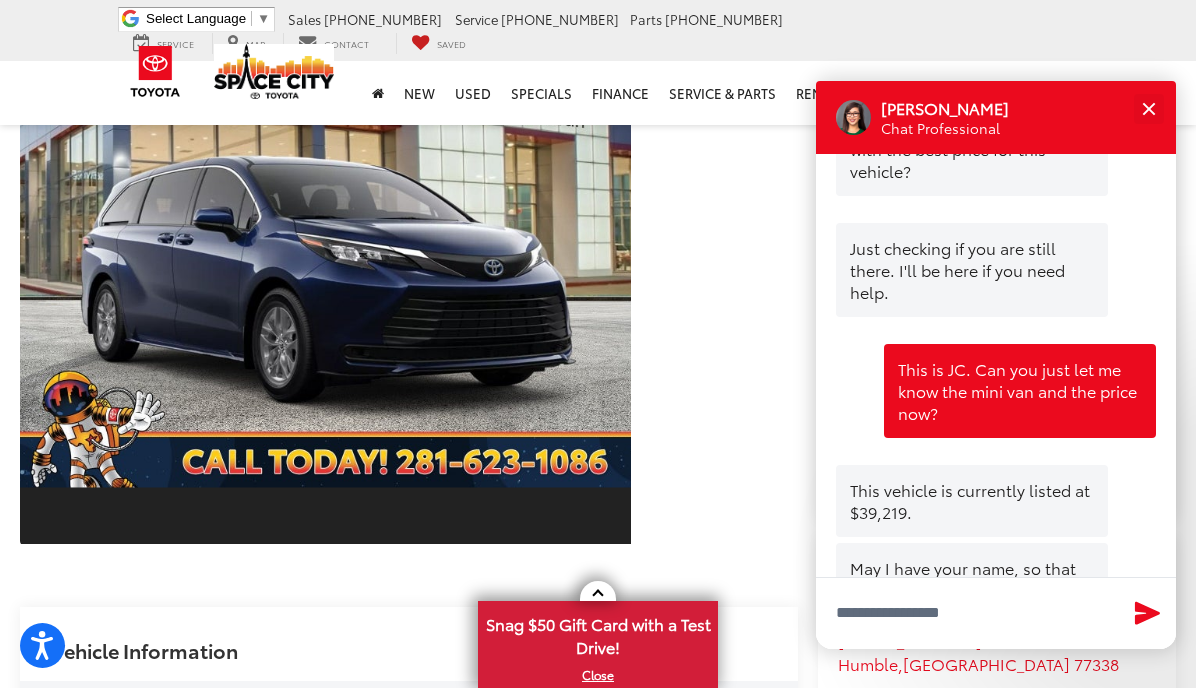 scroll, scrollTop: 1082, scrollLeft: 0, axis: vertical 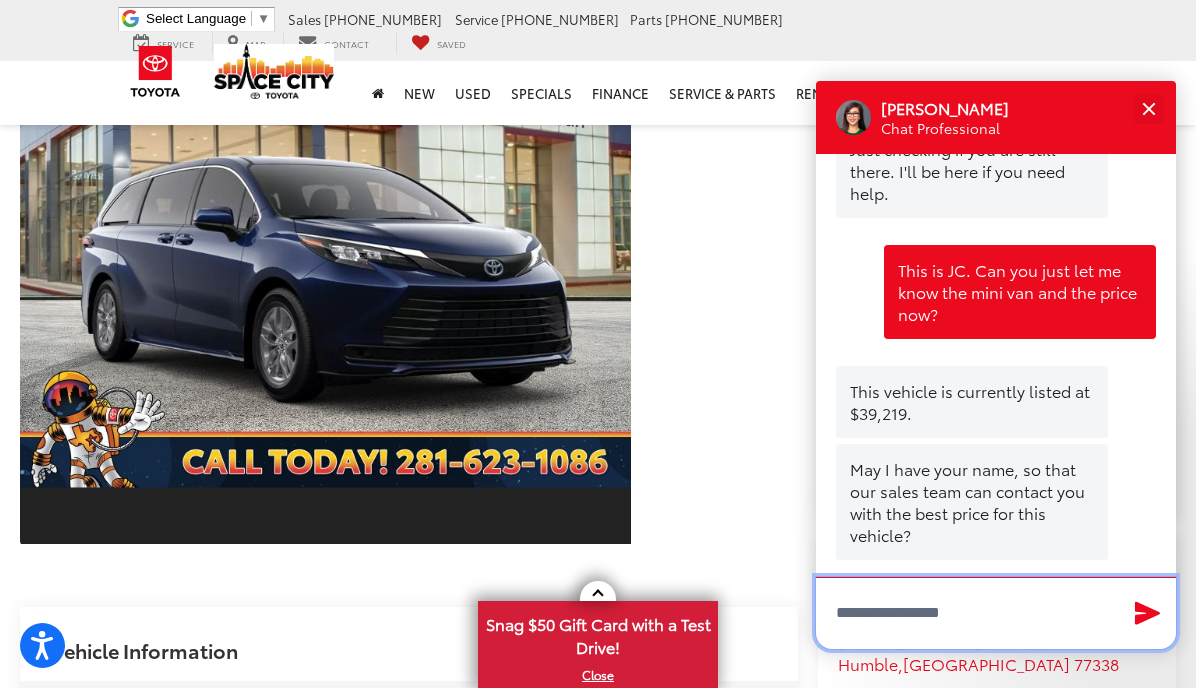 click at bounding box center [996, 613] 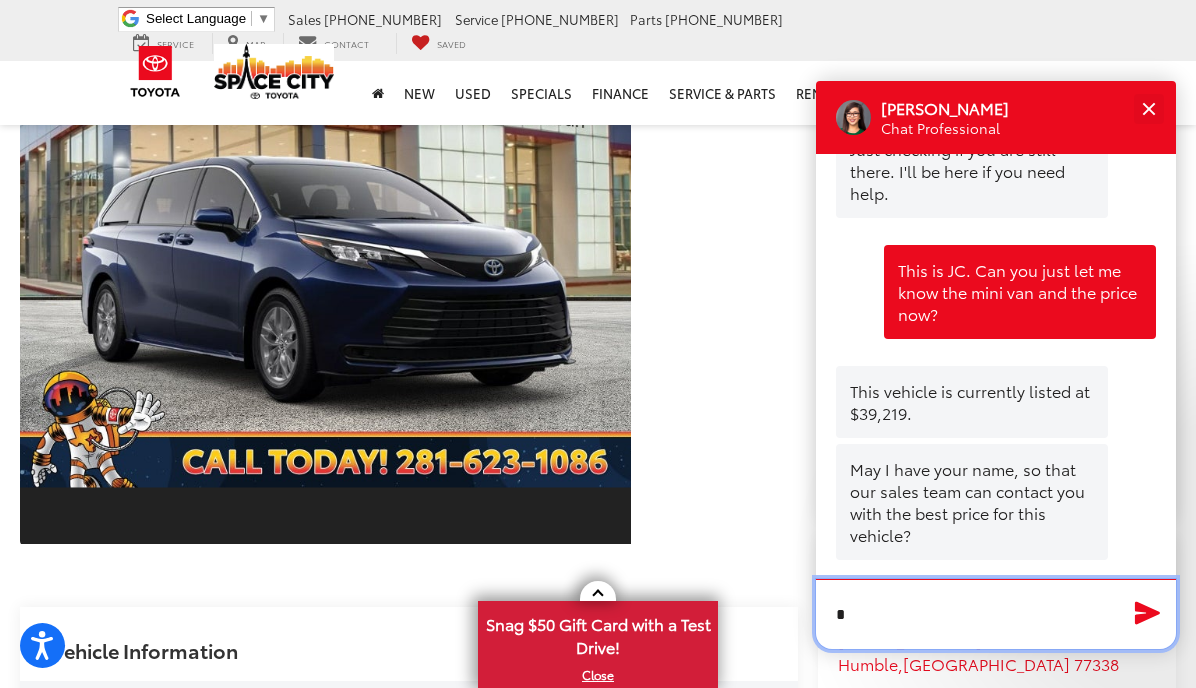 scroll, scrollTop: 1080, scrollLeft: 0, axis: vertical 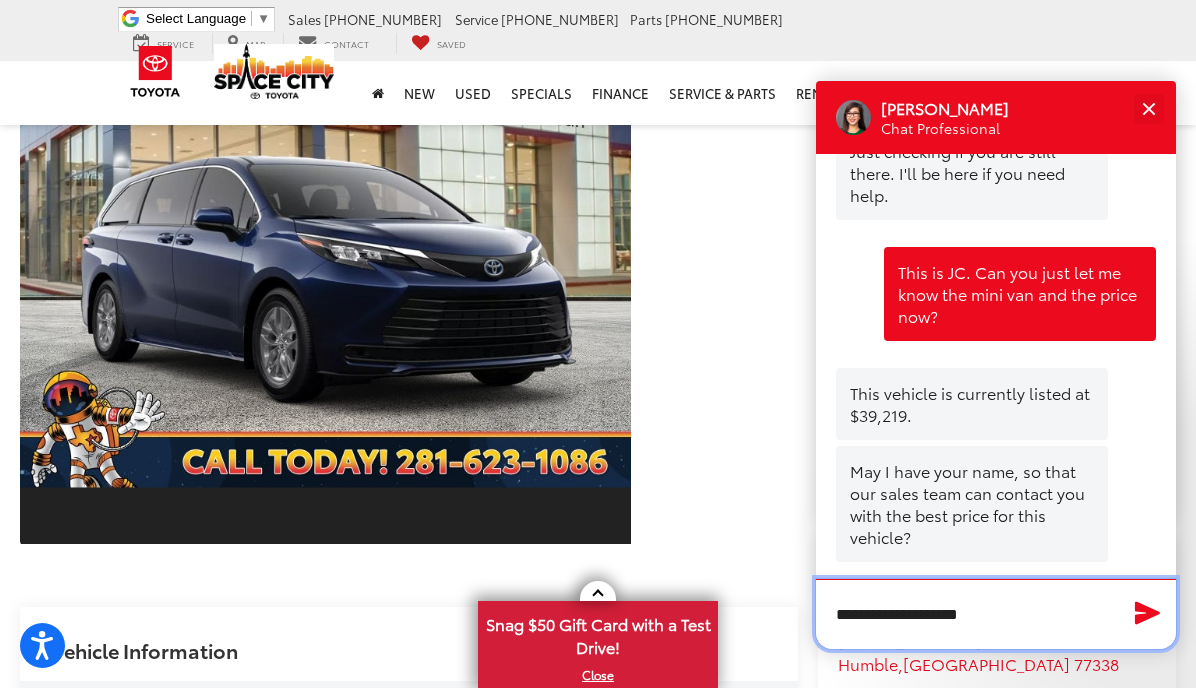 type on "**********" 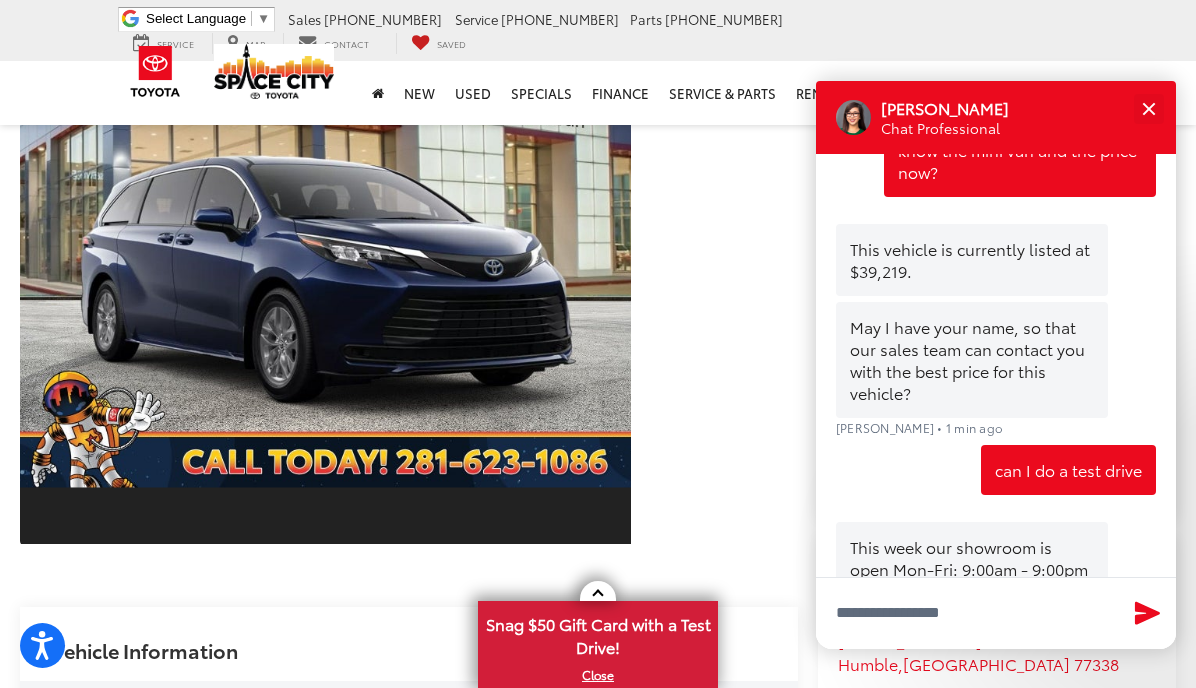 scroll, scrollTop: 1124, scrollLeft: 0, axis: vertical 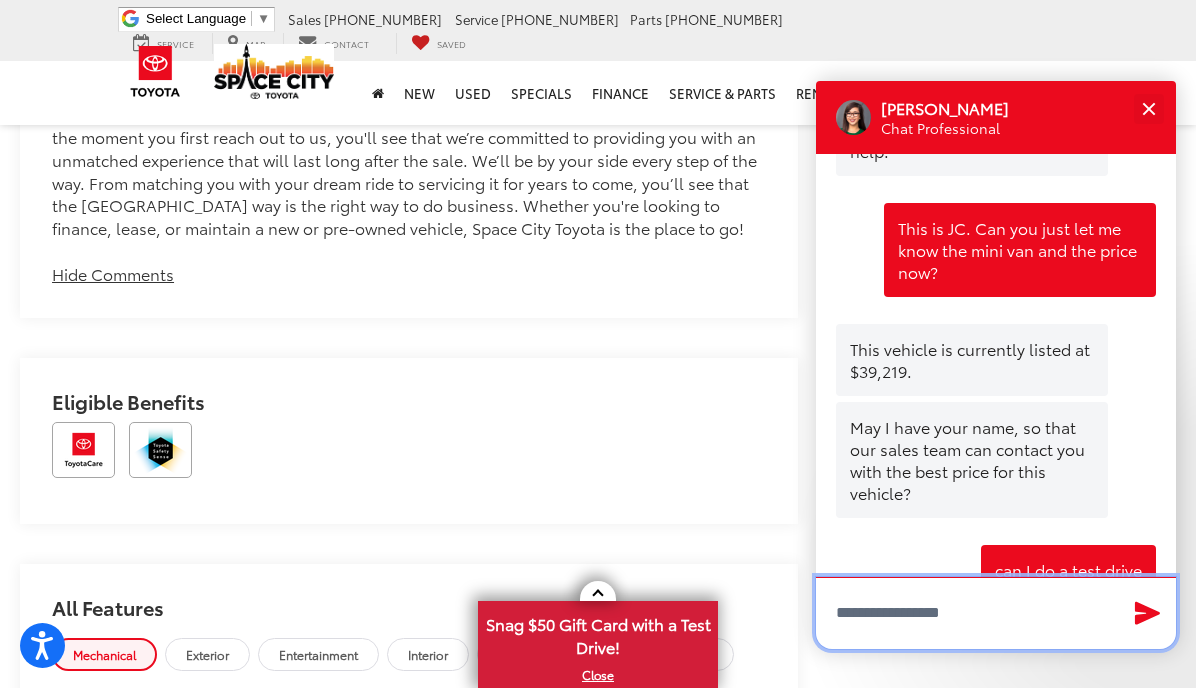 click at bounding box center [996, 613] 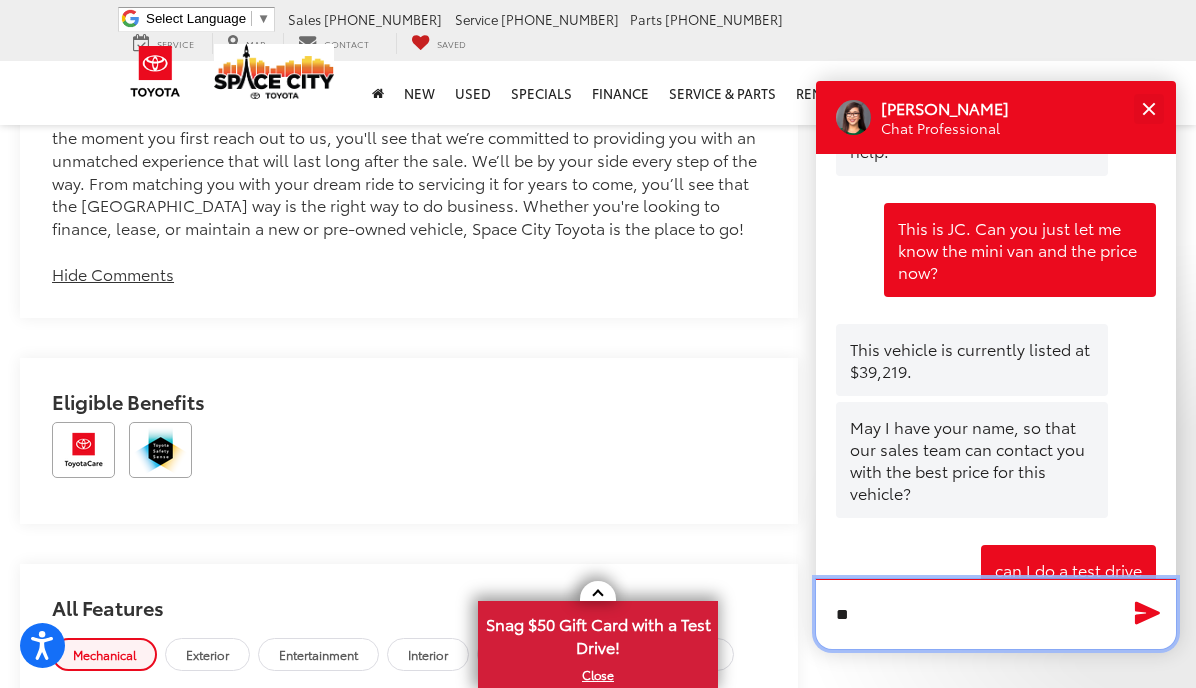 type on "*" 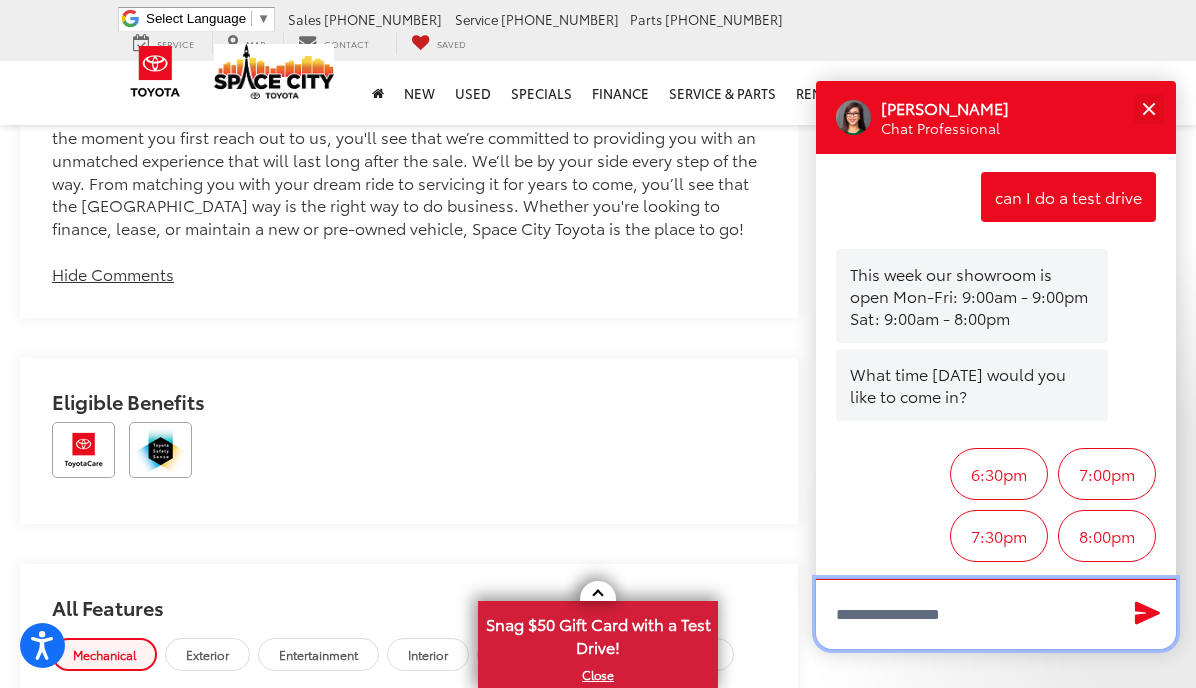 scroll, scrollTop: 1522, scrollLeft: 0, axis: vertical 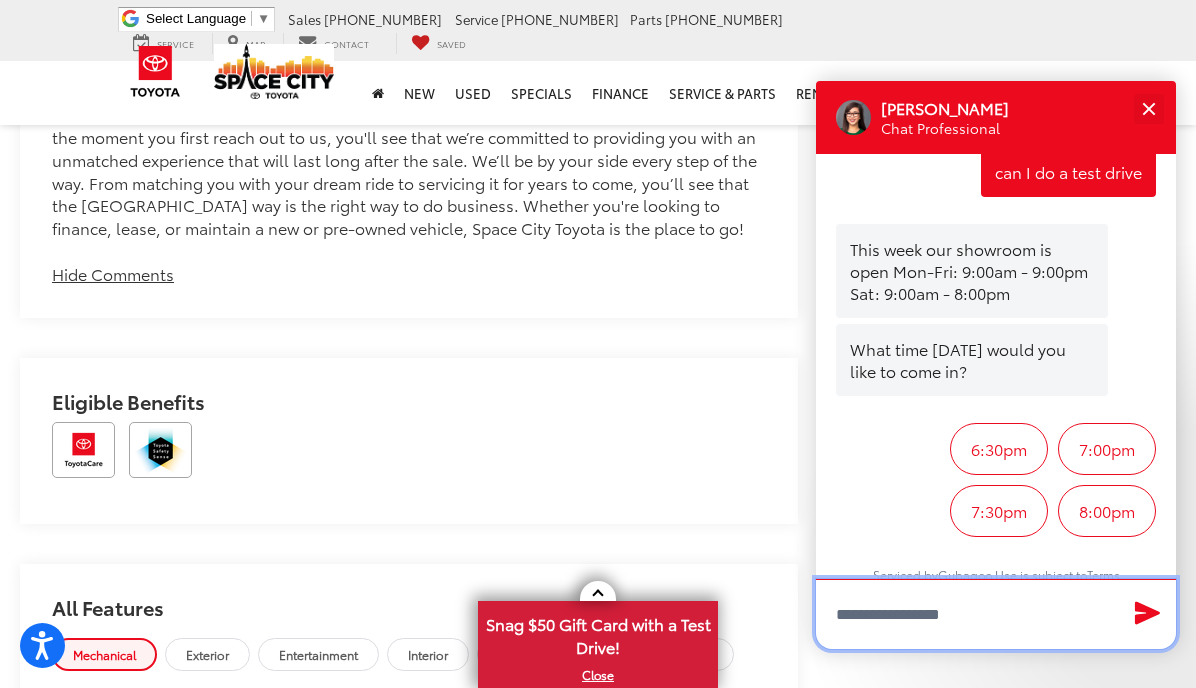 click at bounding box center [996, 614] 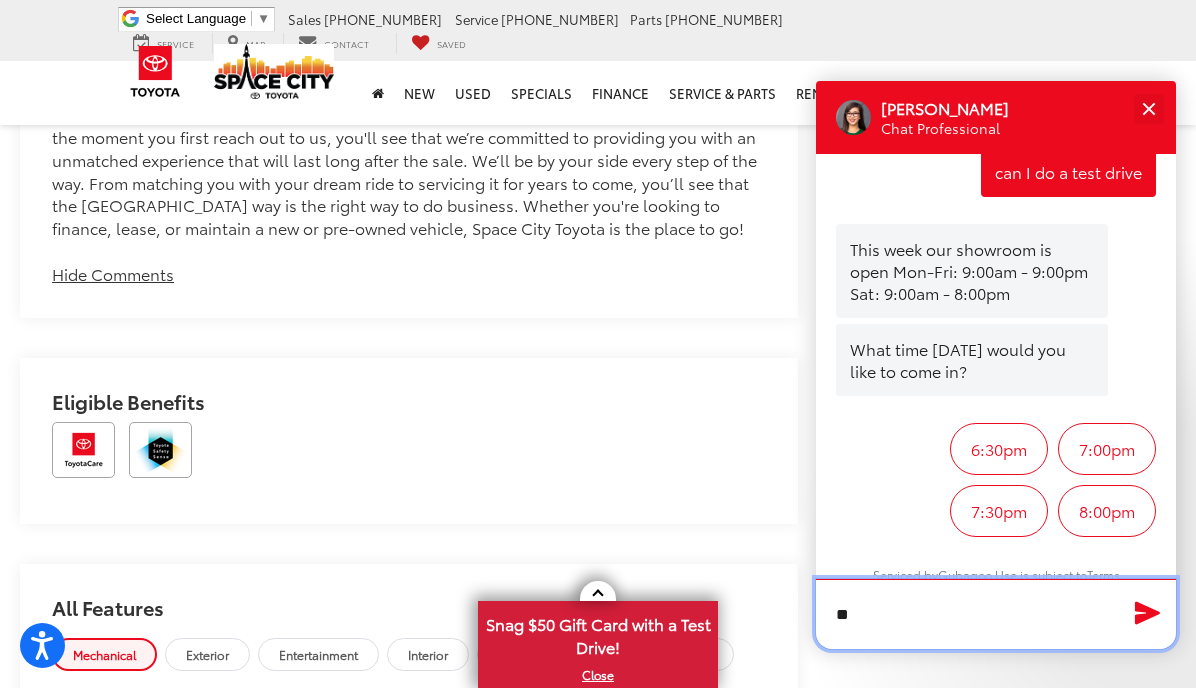 type on "*" 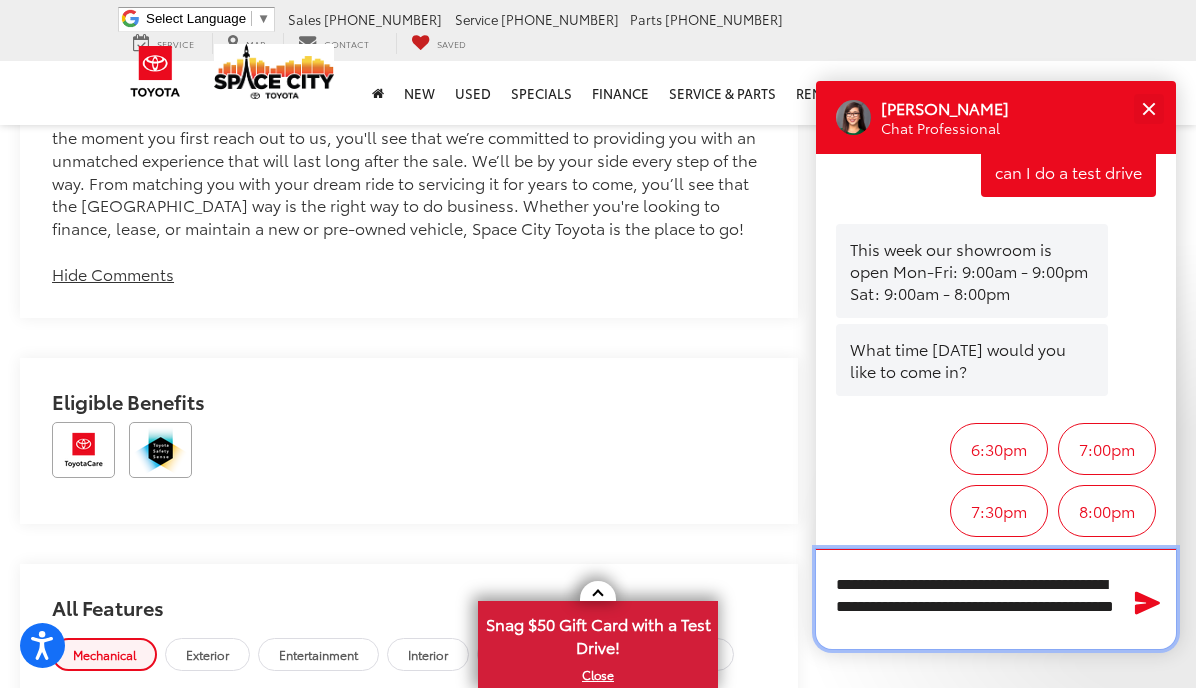 type on "**********" 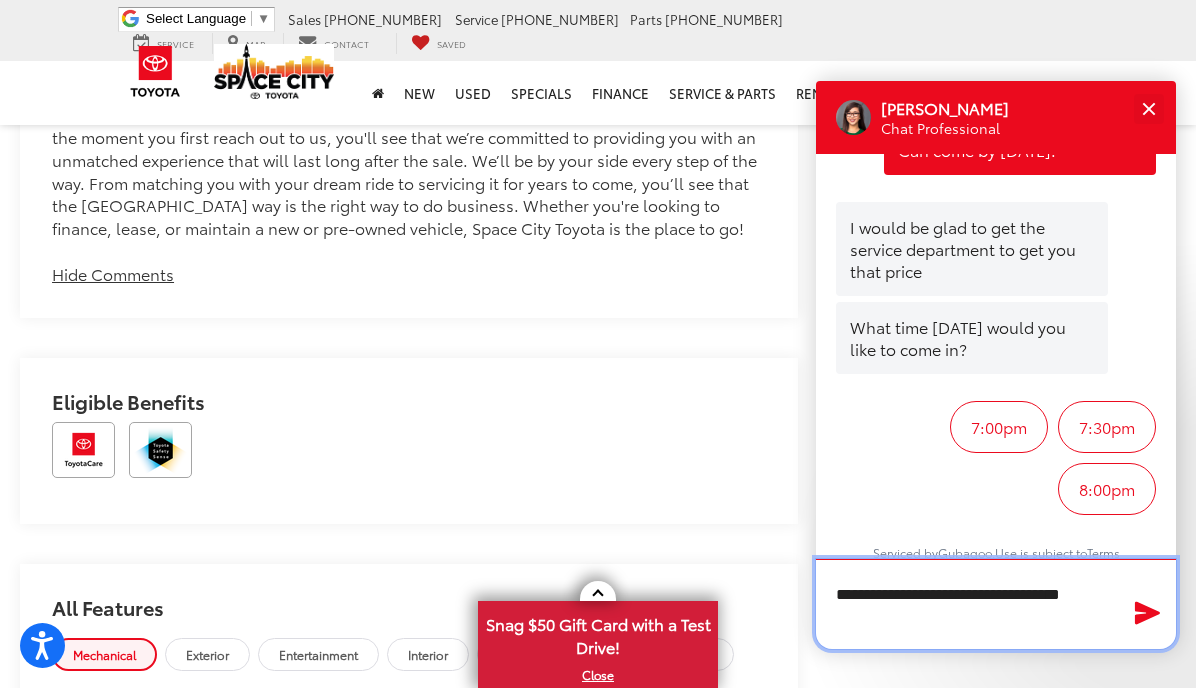 scroll, scrollTop: 1865, scrollLeft: 0, axis: vertical 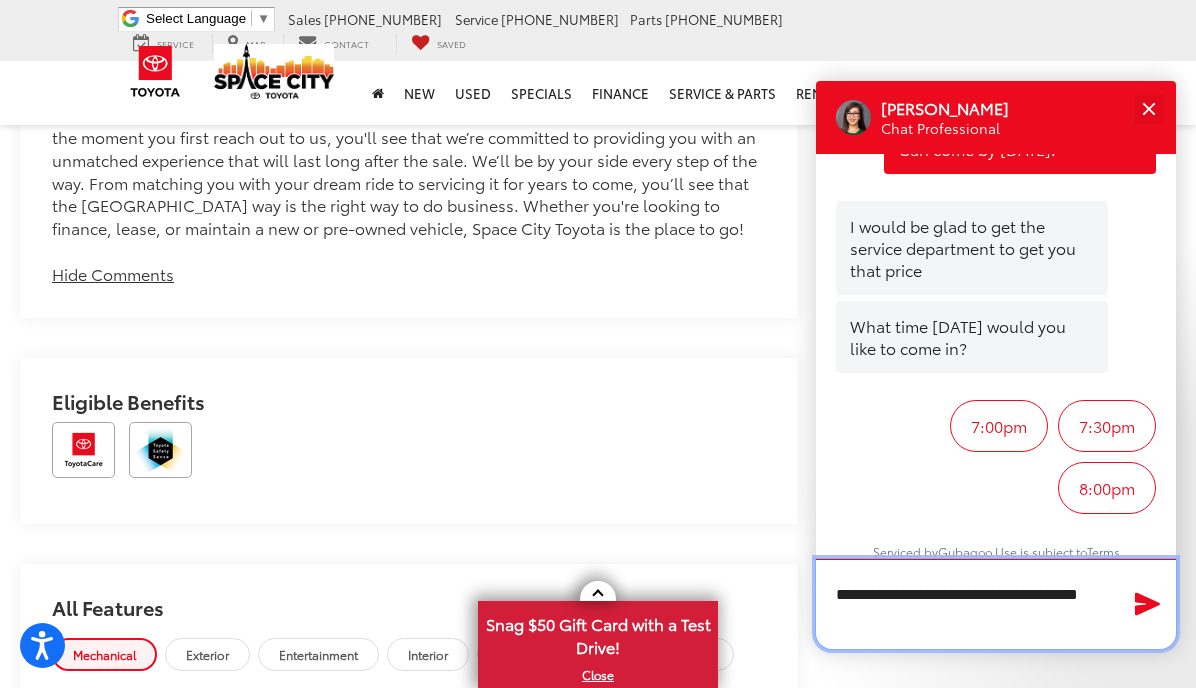 click on "**********" at bounding box center [996, 604] 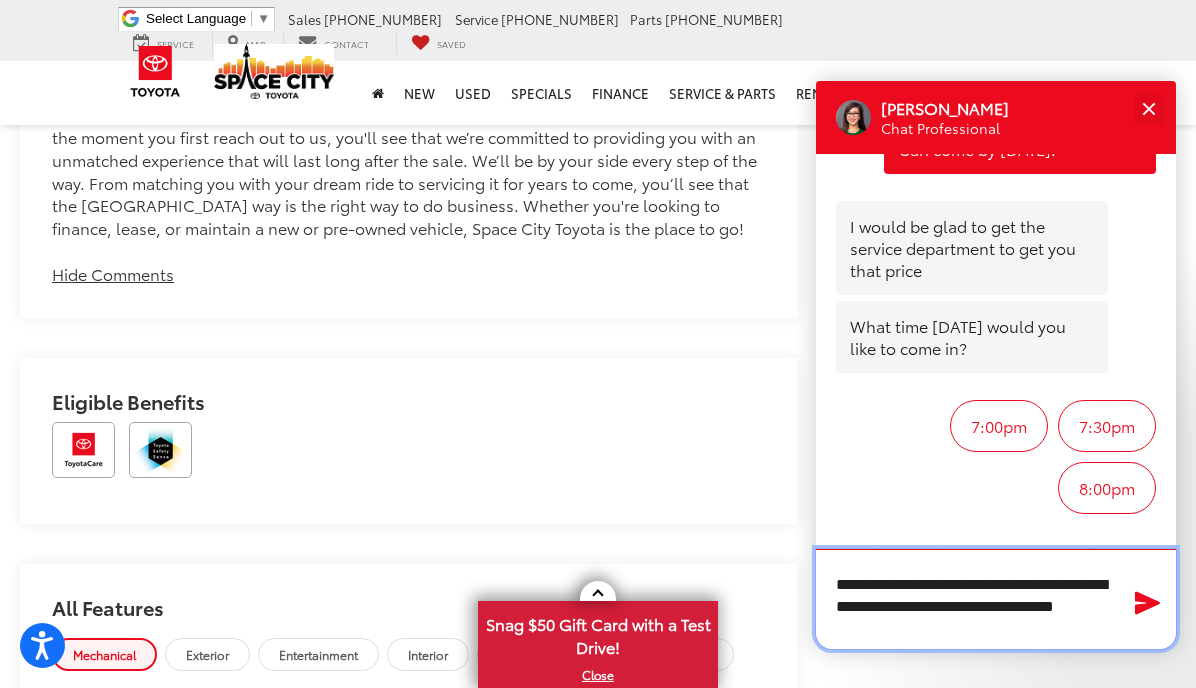 type on "**********" 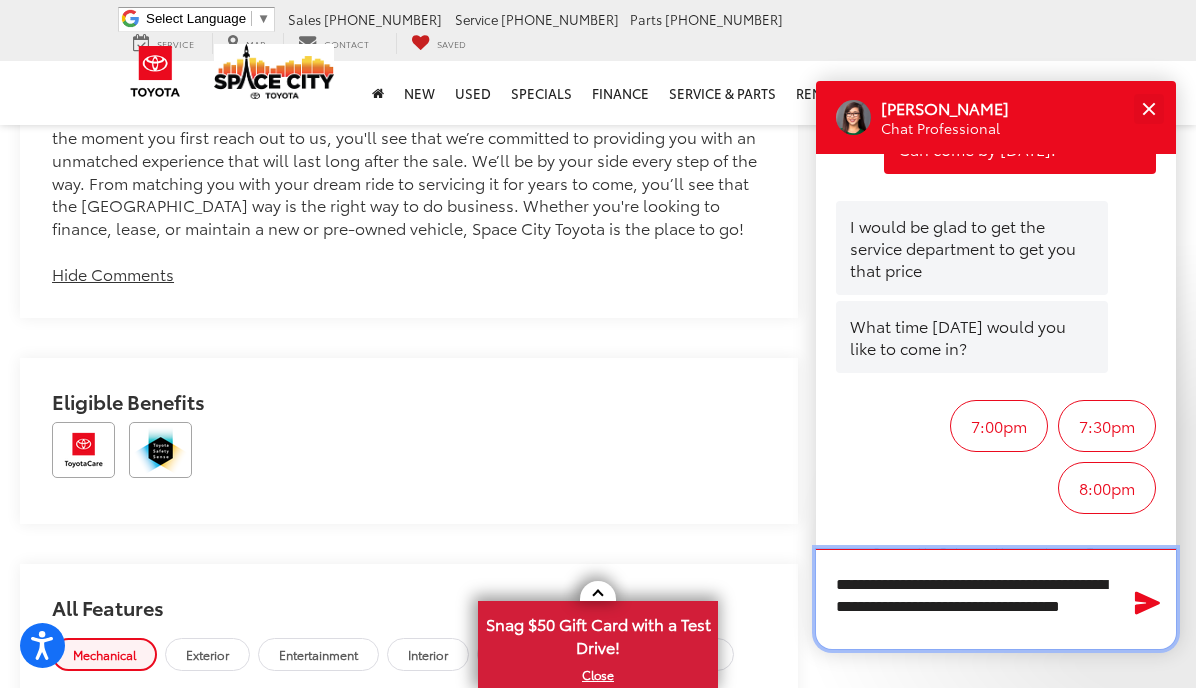 type 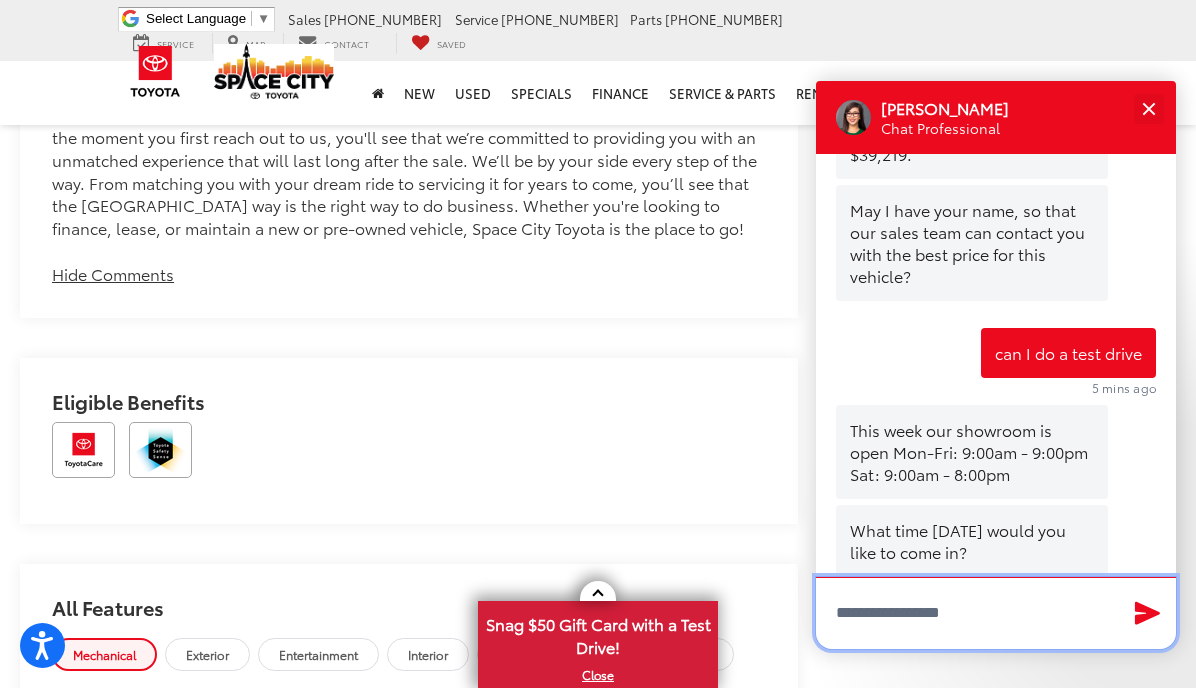 scroll, scrollTop: 1385, scrollLeft: 0, axis: vertical 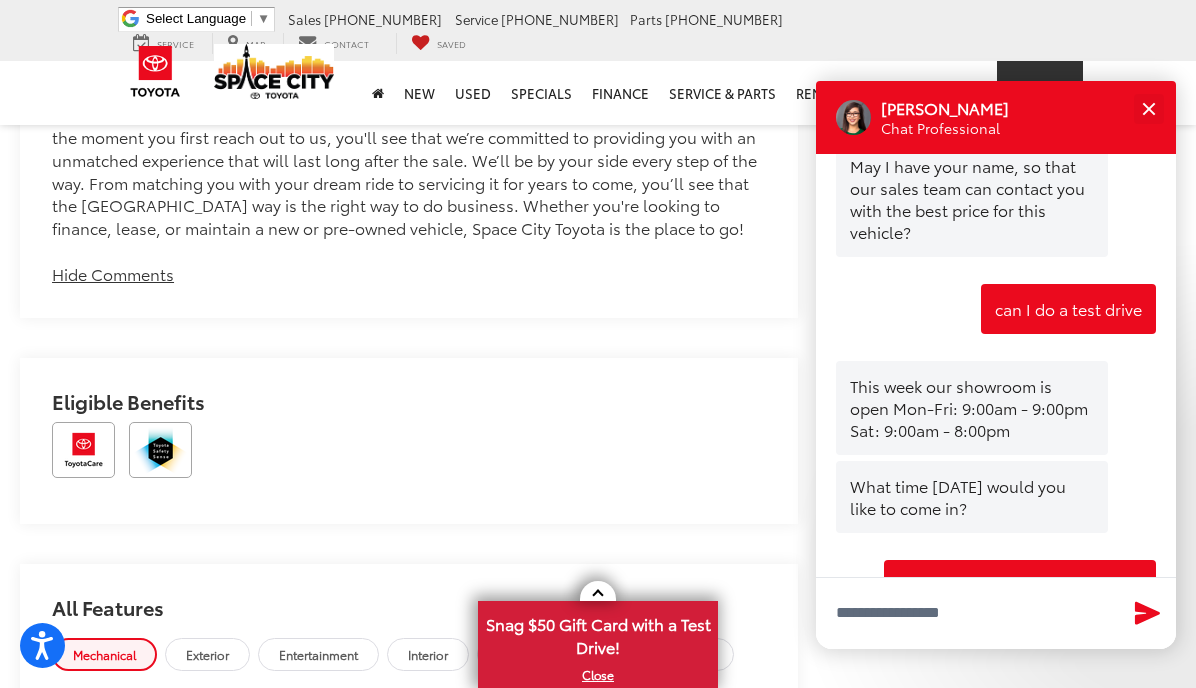 click on "About Us" at bounding box center (1040, 93) 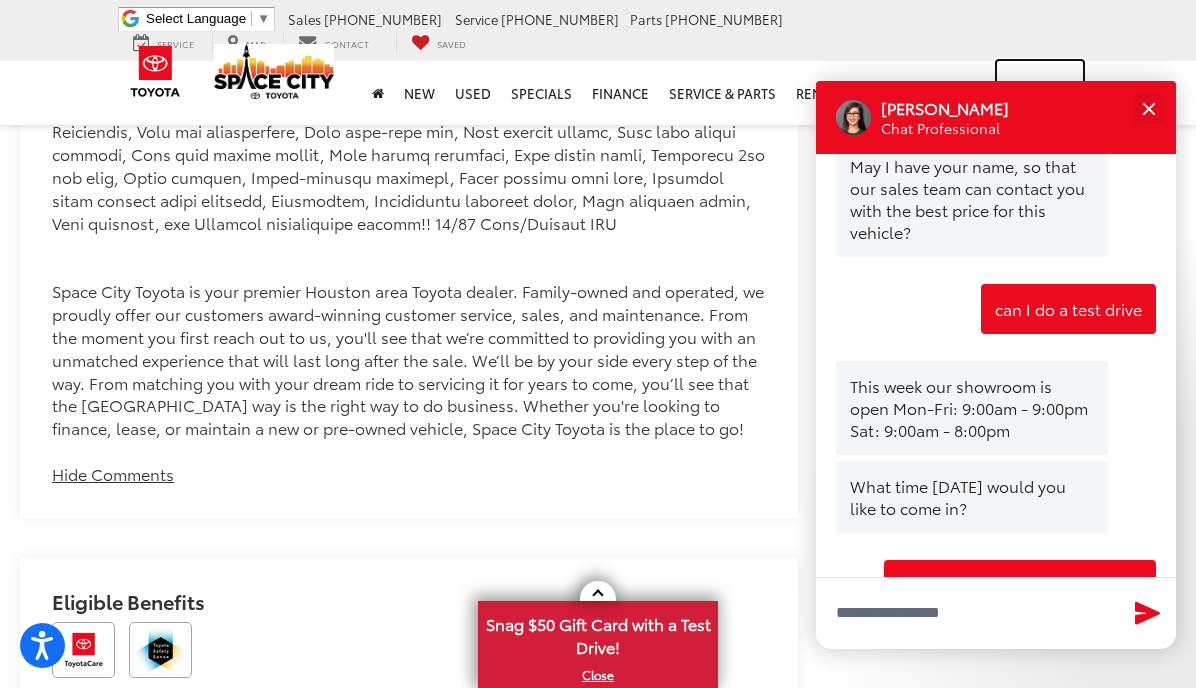 scroll, scrollTop: 2613, scrollLeft: 0, axis: vertical 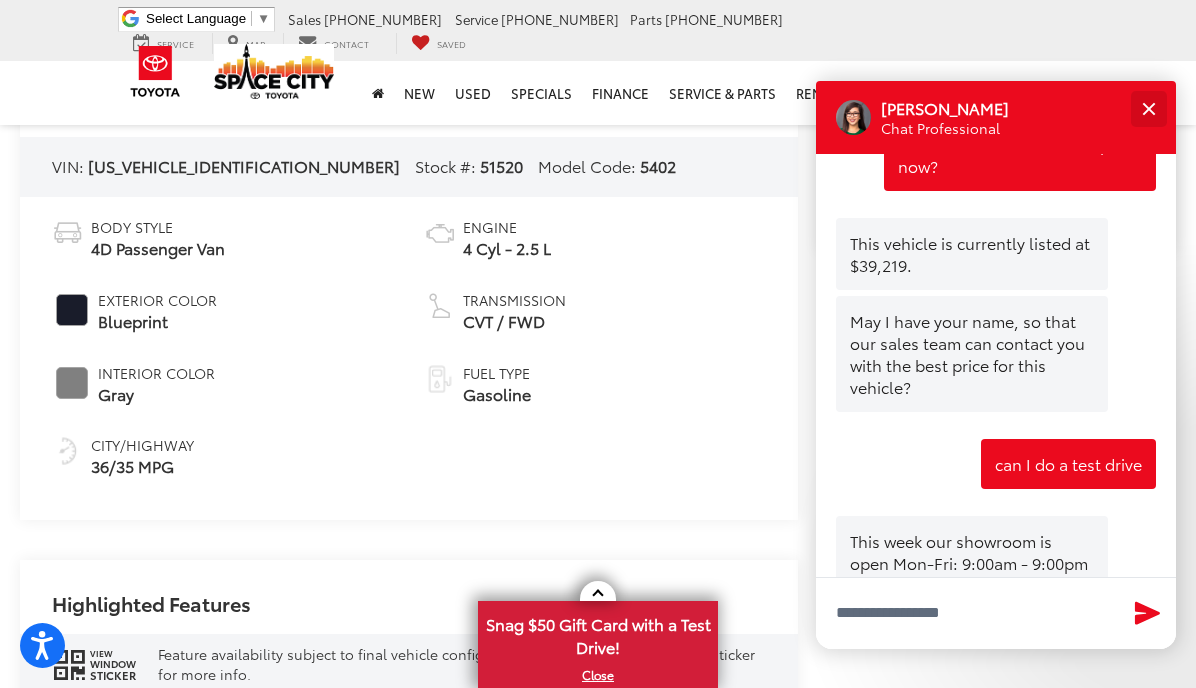 click at bounding box center (1148, 108) 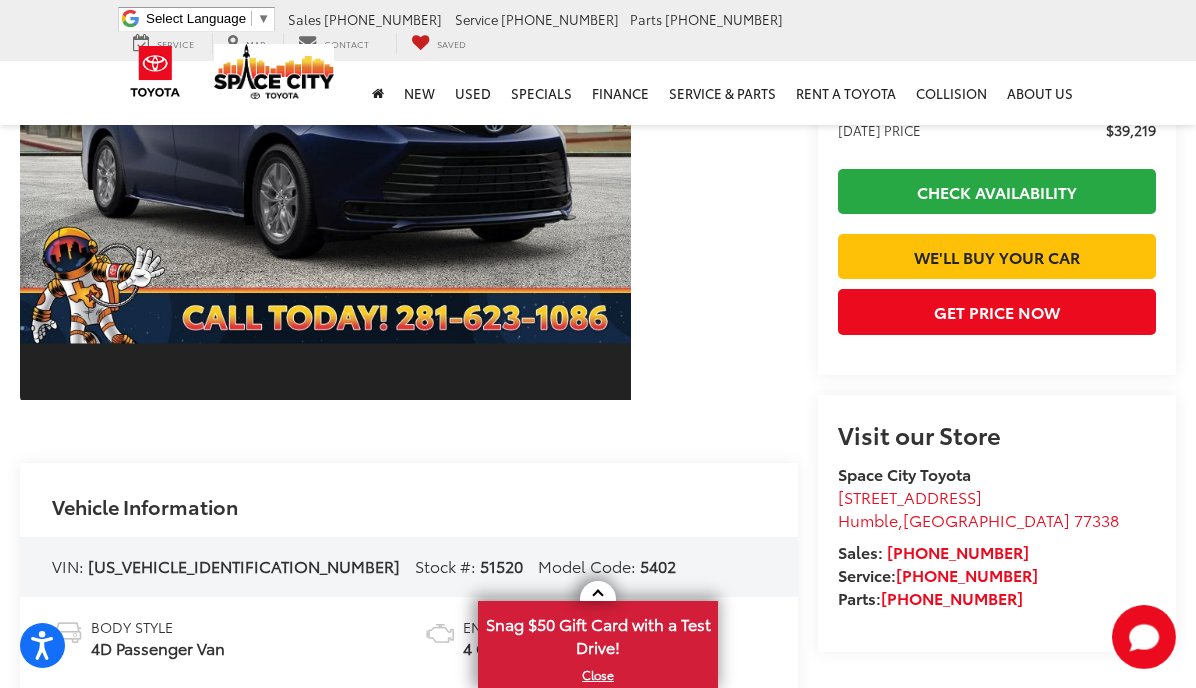 scroll, scrollTop: 314, scrollLeft: 0, axis: vertical 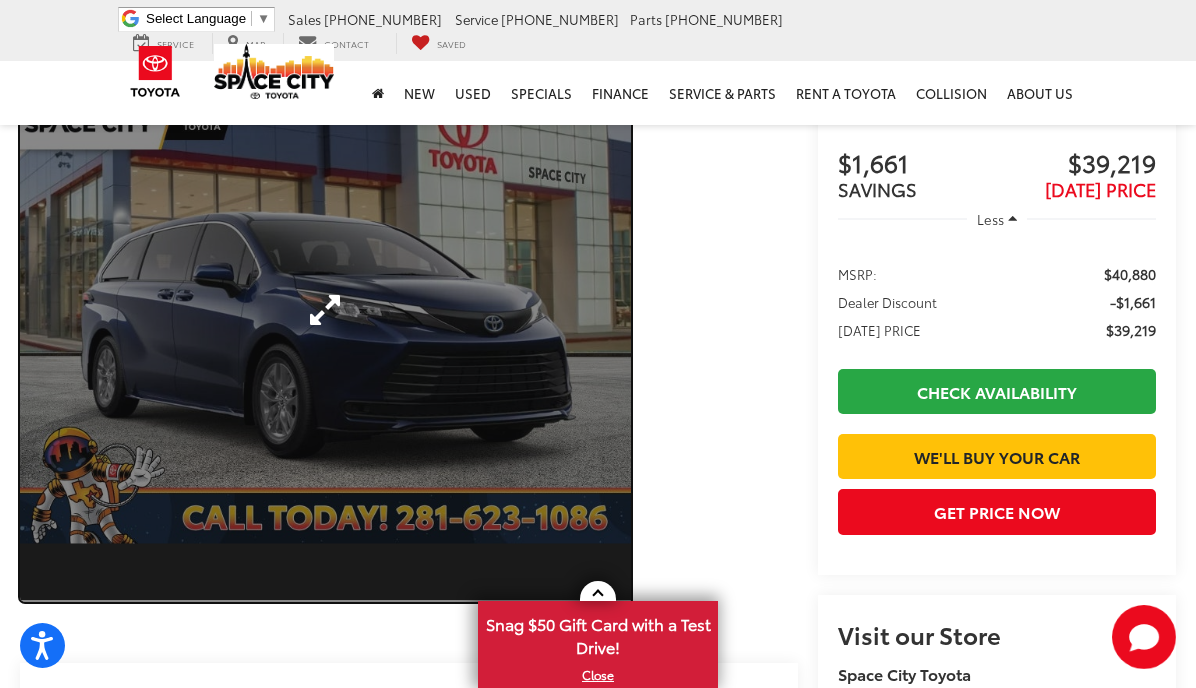 click at bounding box center (325, 310) 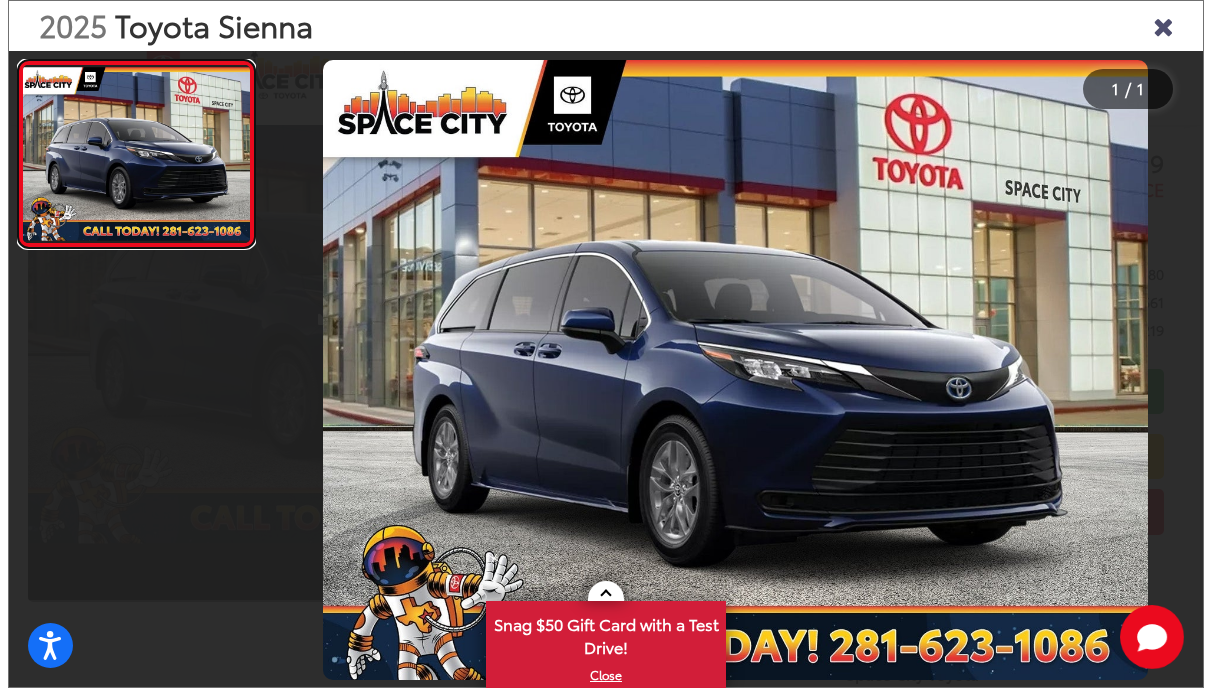 scroll, scrollTop: 316, scrollLeft: 0, axis: vertical 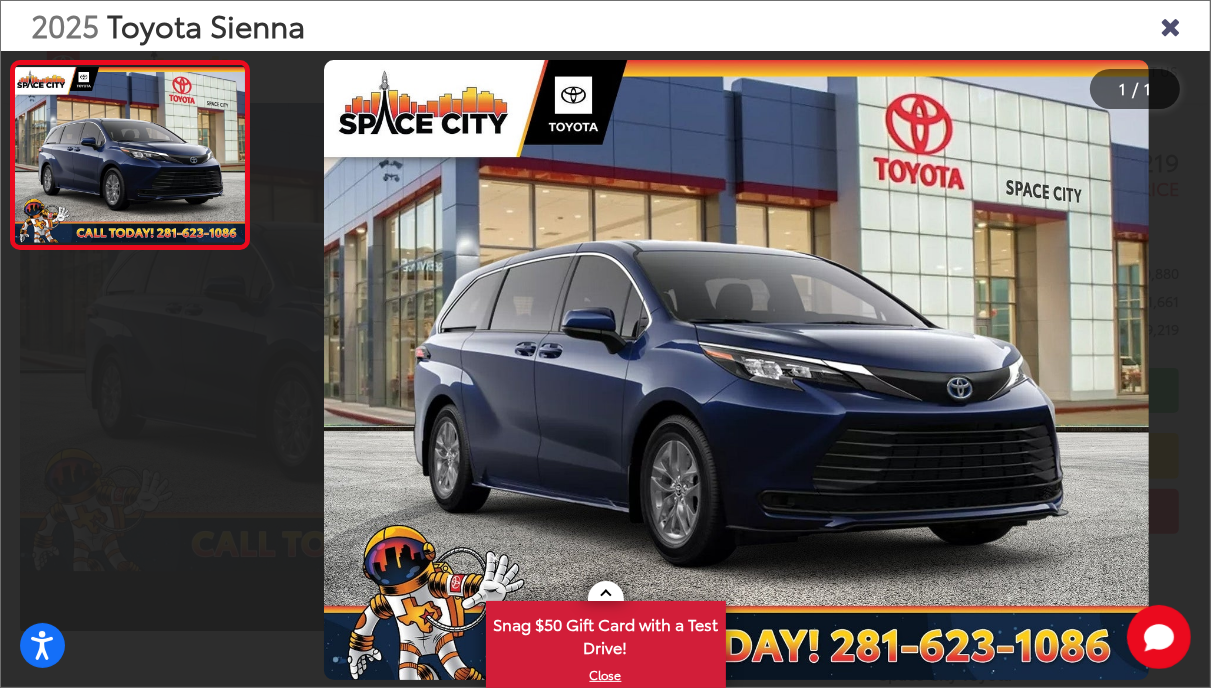 click at bounding box center [1170, 25] 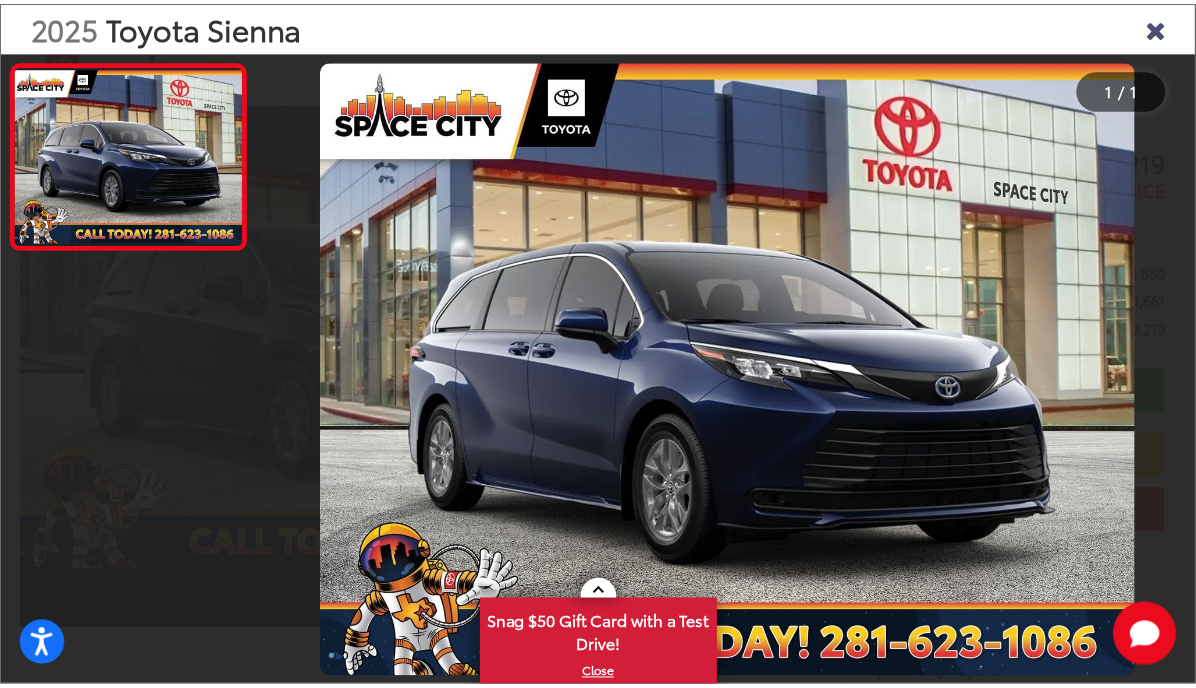 scroll, scrollTop: 314, scrollLeft: 0, axis: vertical 